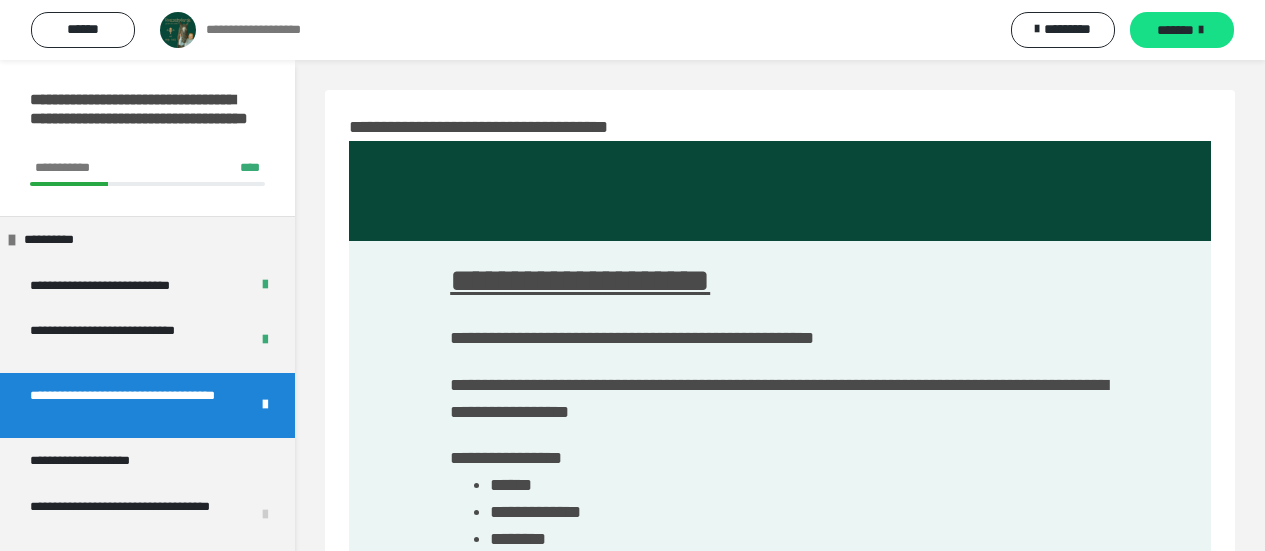 scroll, scrollTop: 0, scrollLeft: 0, axis: both 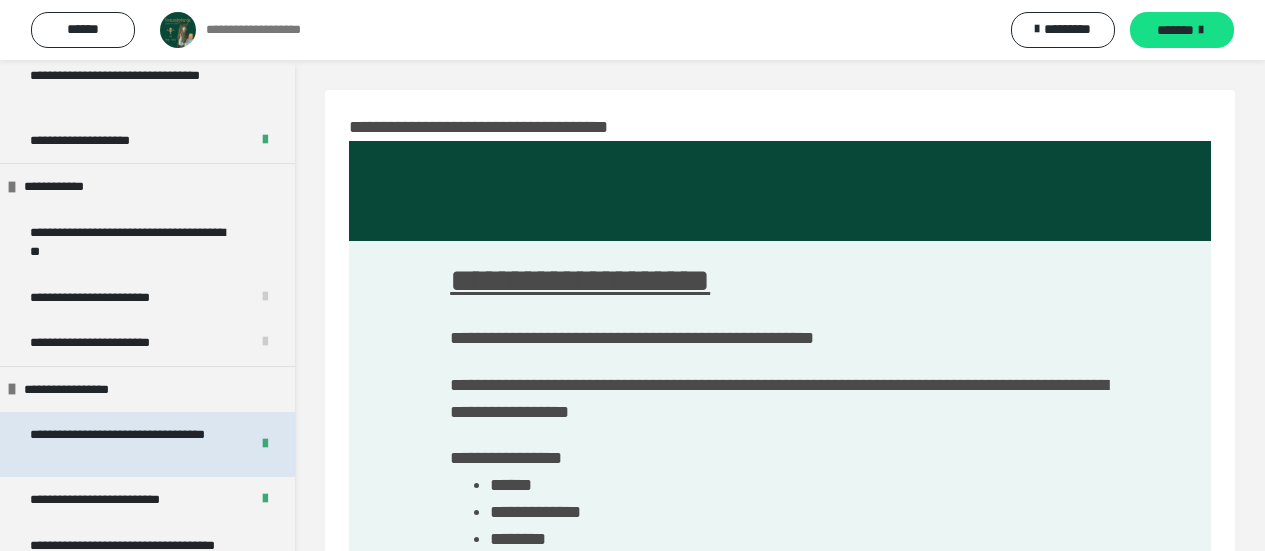 click on "**********" at bounding box center (124, 444) 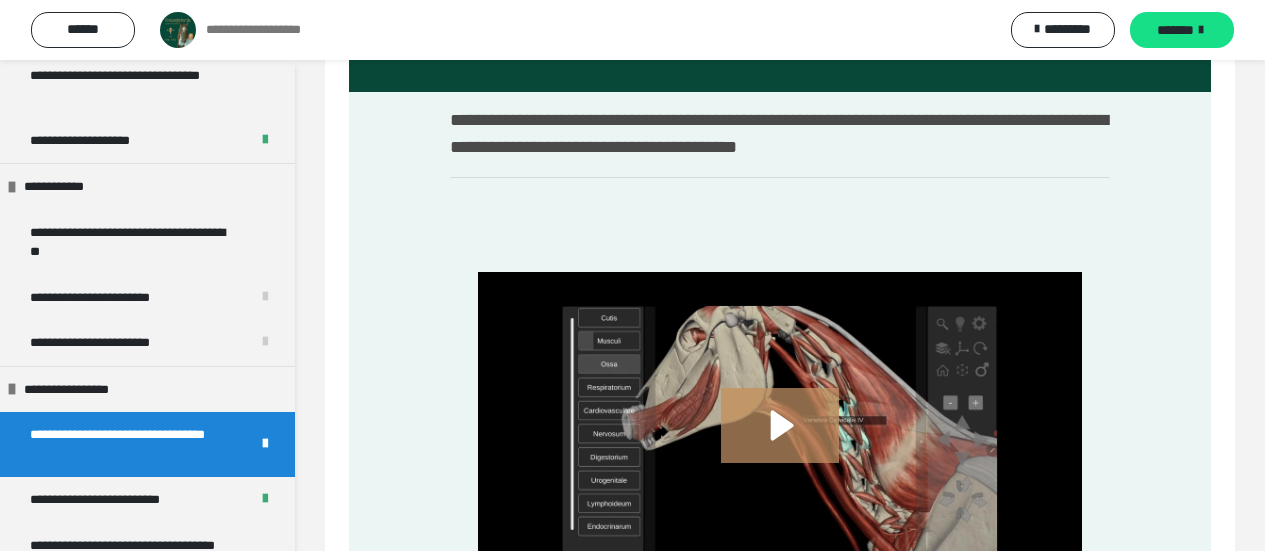 scroll, scrollTop: 155, scrollLeft: 0, axis: vertical 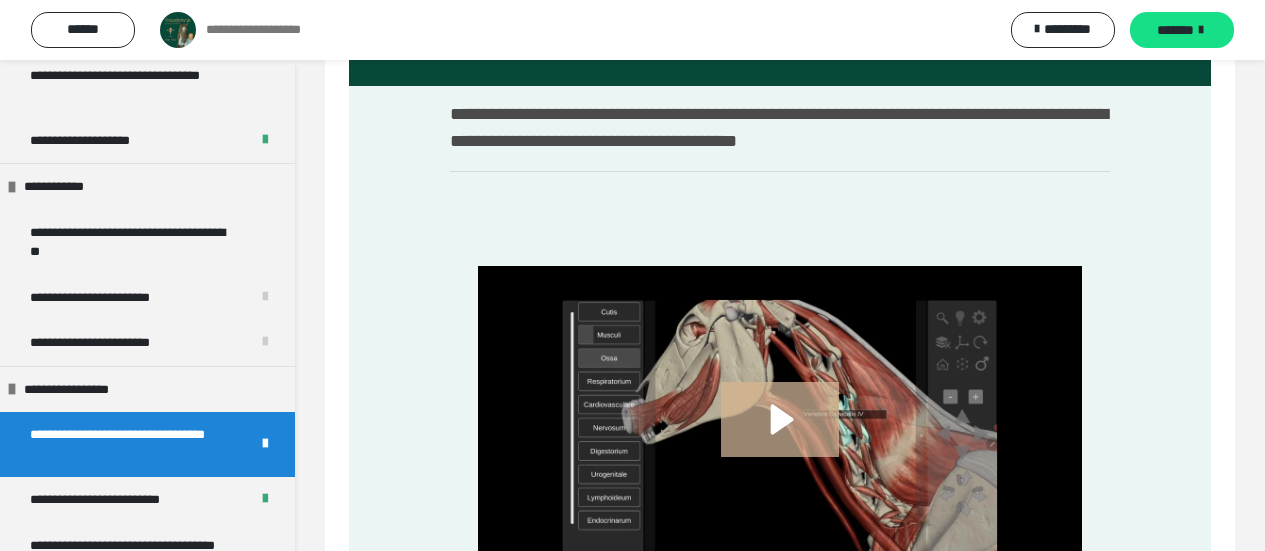 click 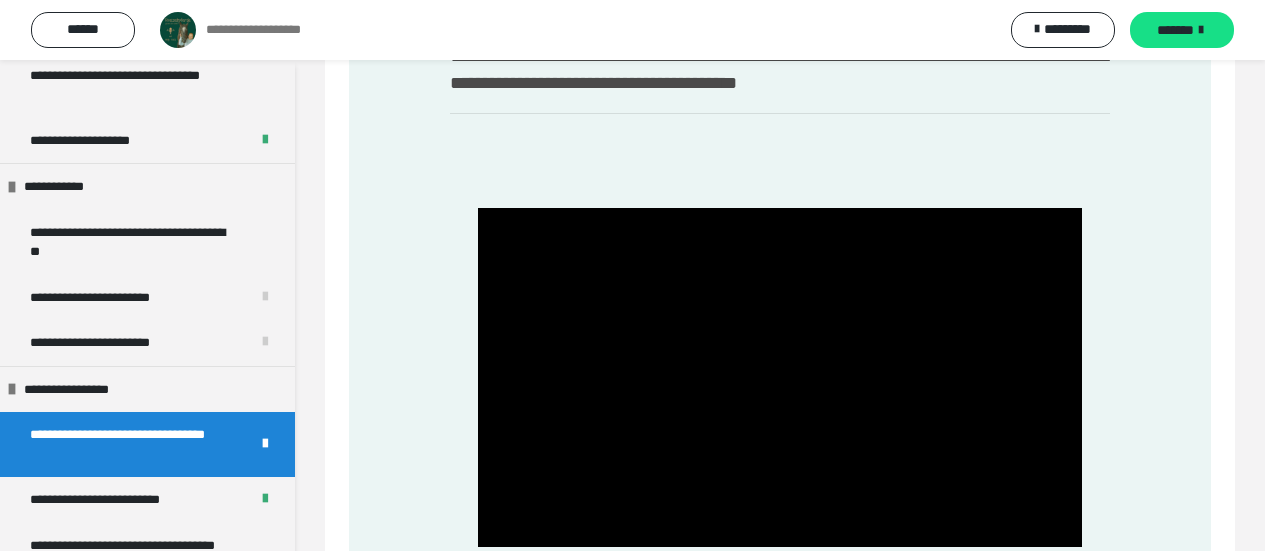 scroll, scrollTop: 218, scrollLeft: 0, axis: vertical 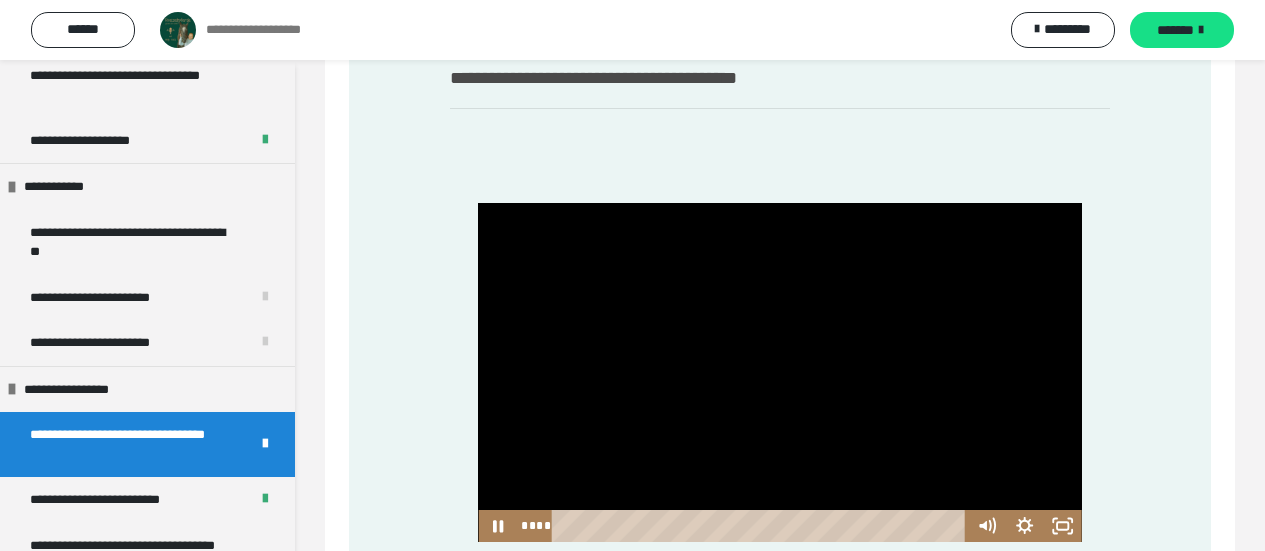 click on "**********" at bounding box center (780, 91) 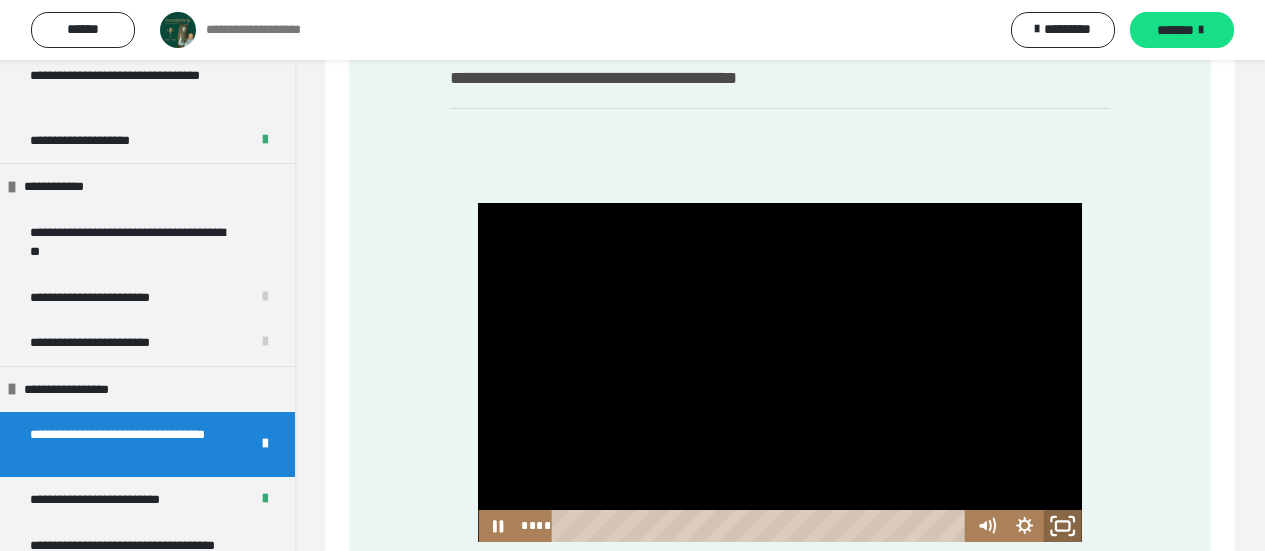 click 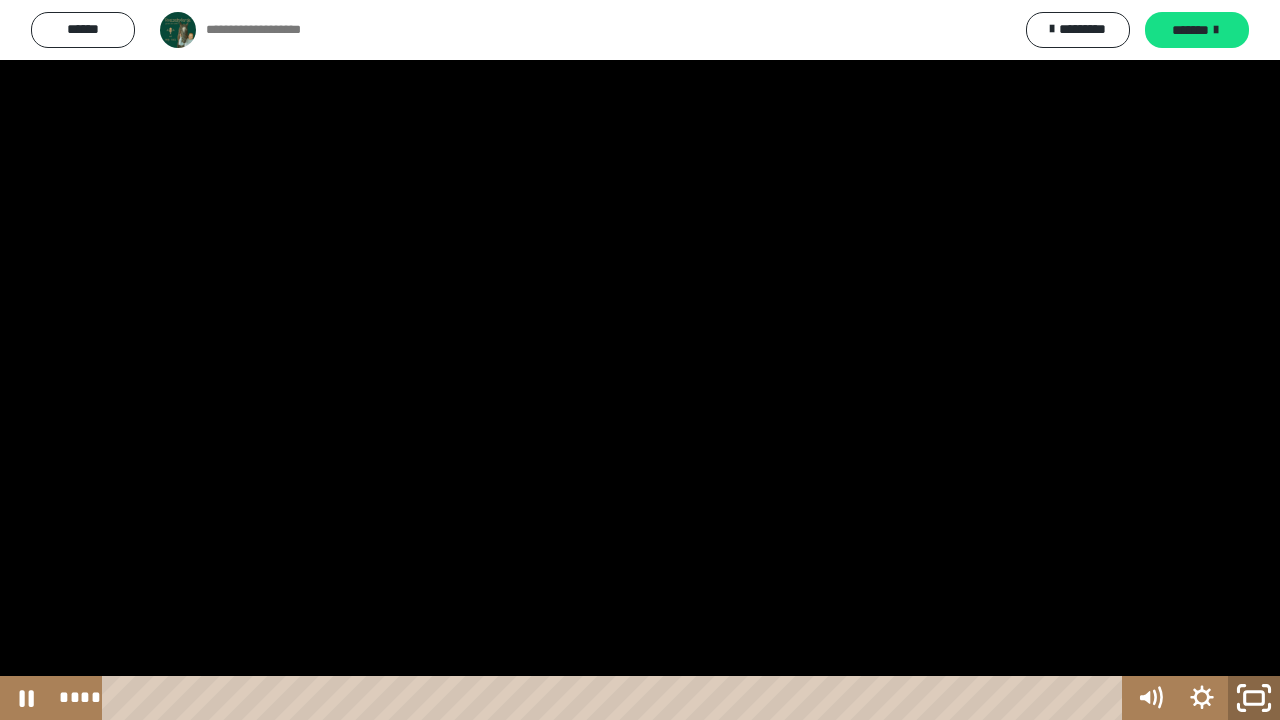 click 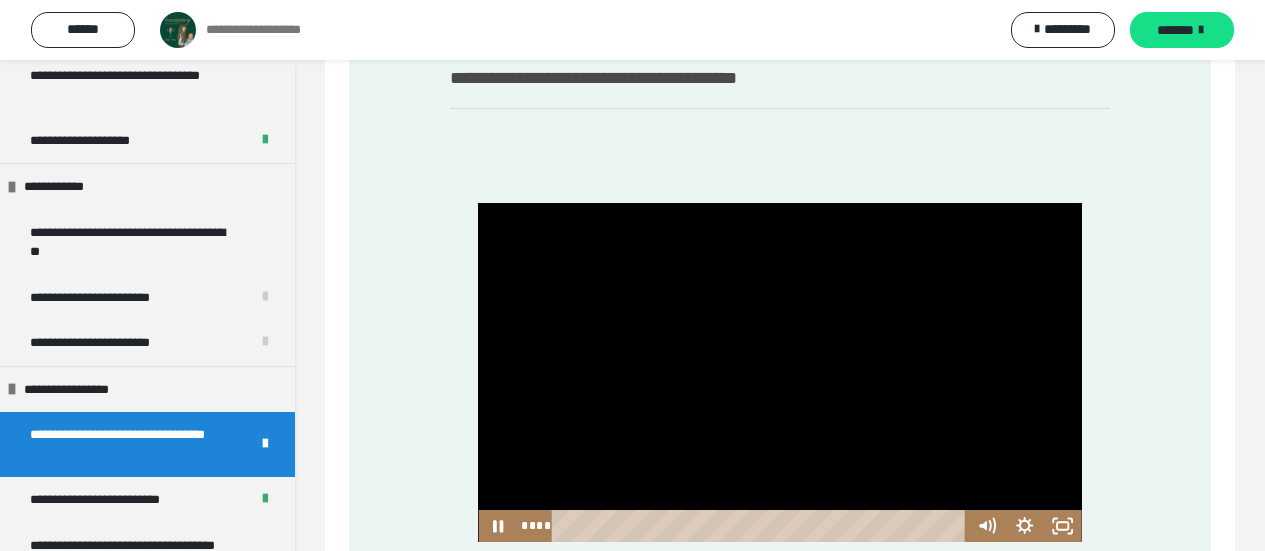 click at bounding box center [779, 372] 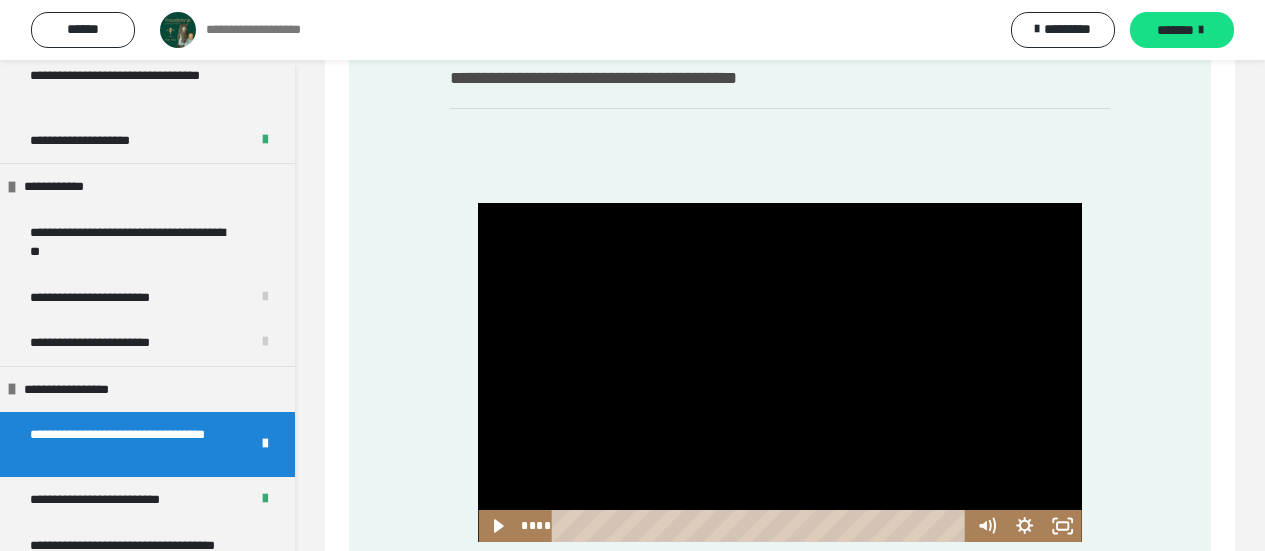 click at bounding box center (779, 372) 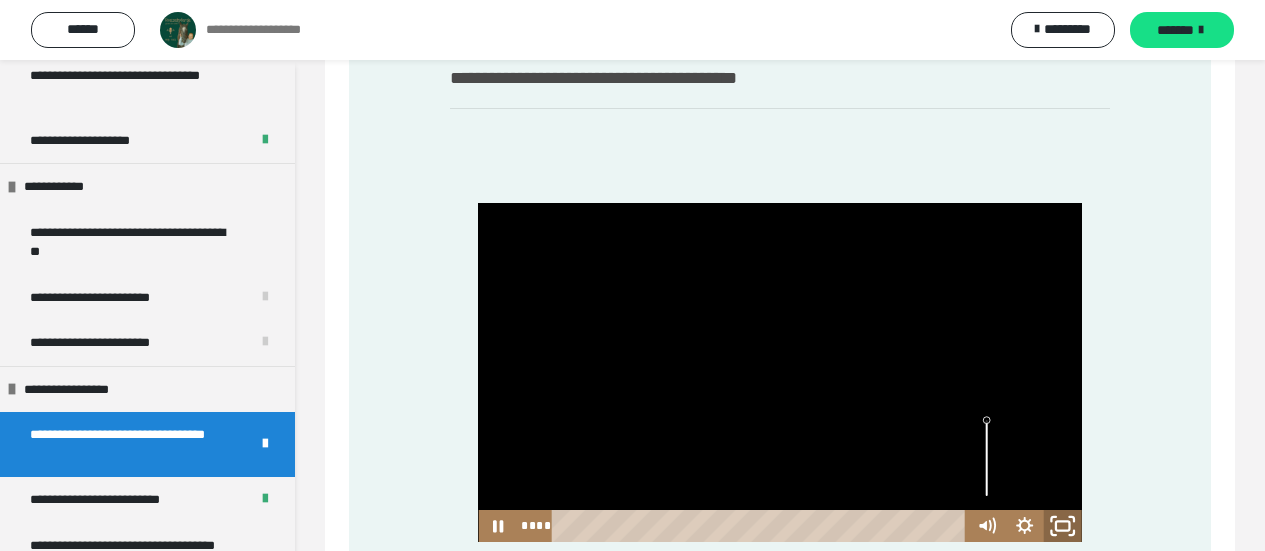 click 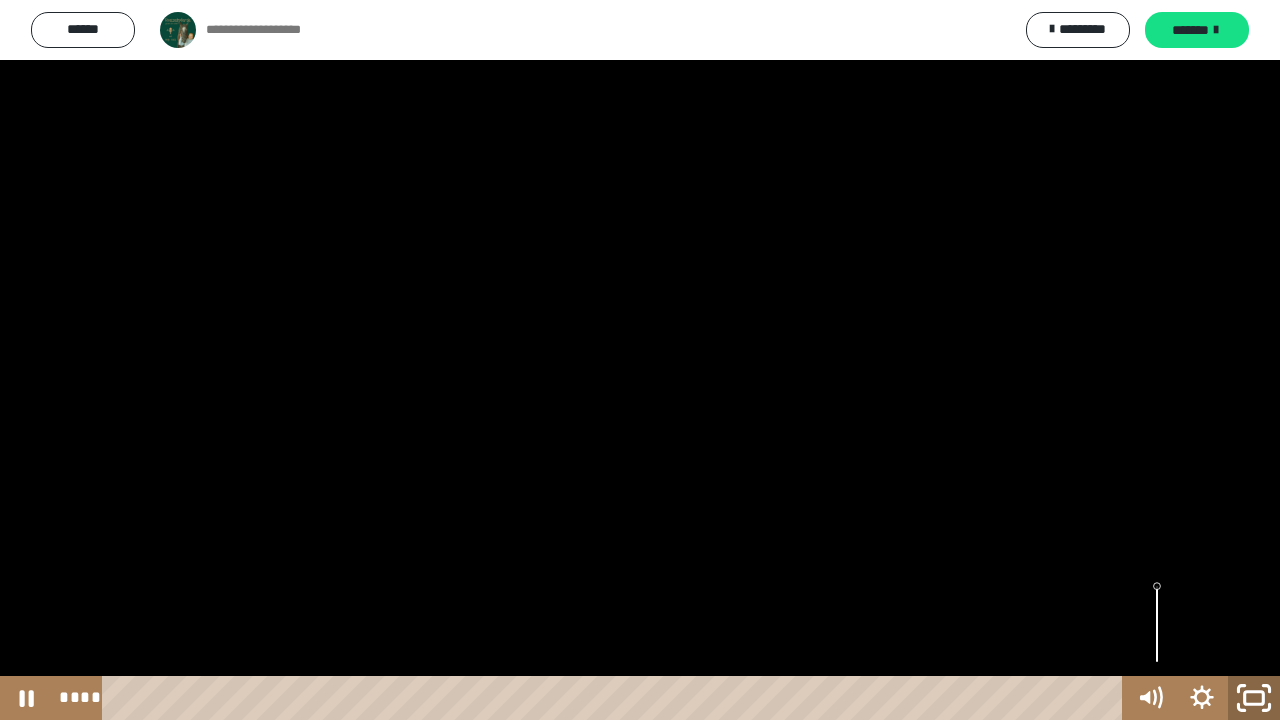 click 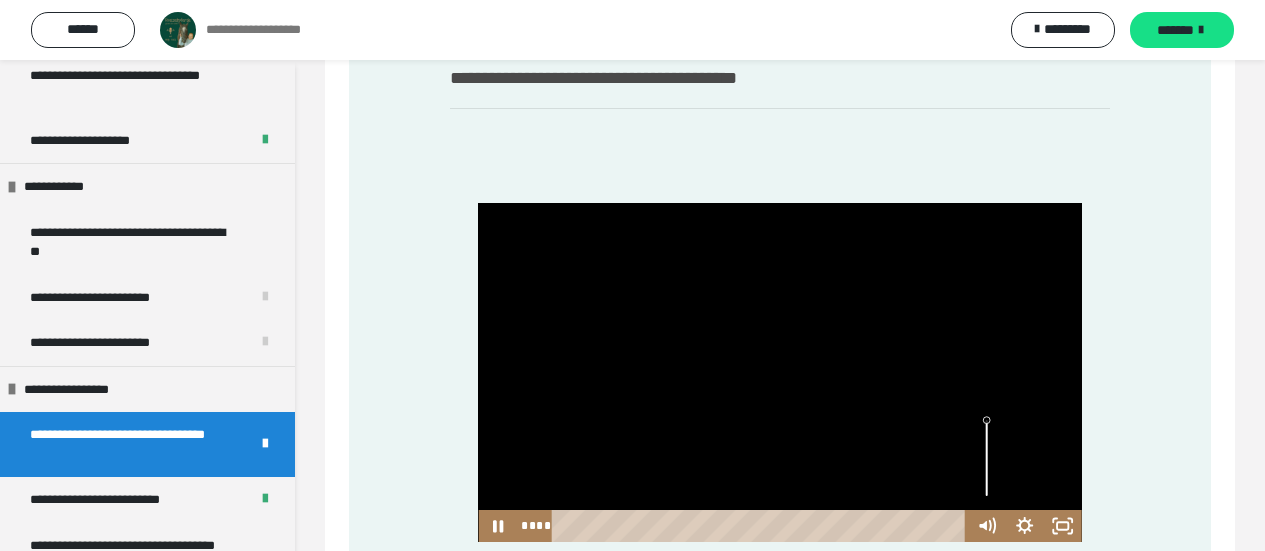 click at bounding box center (779, 372) 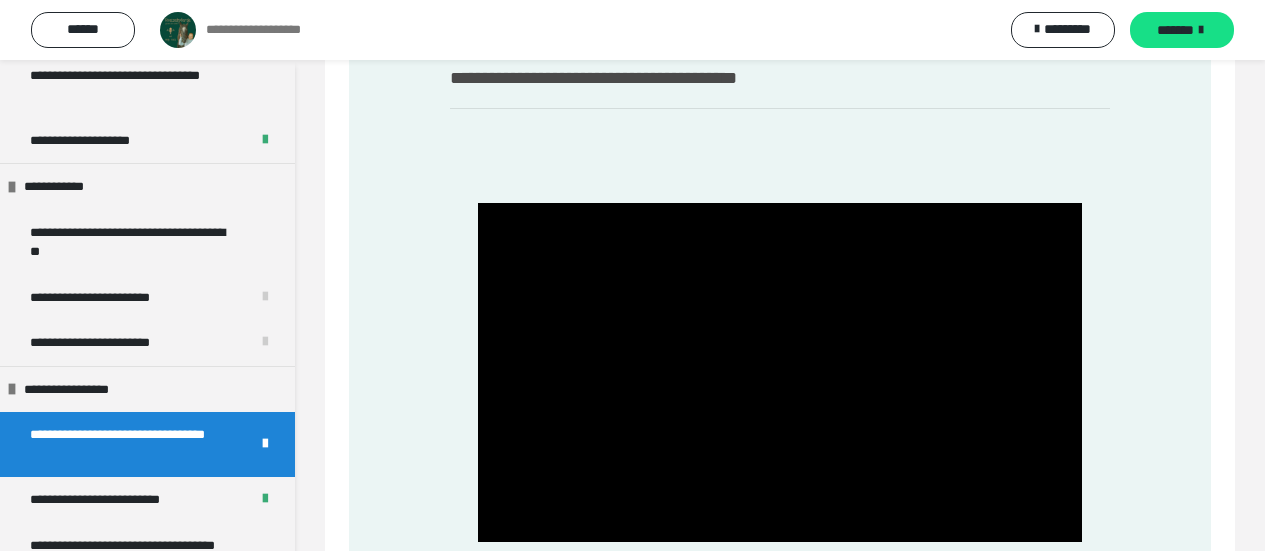 type 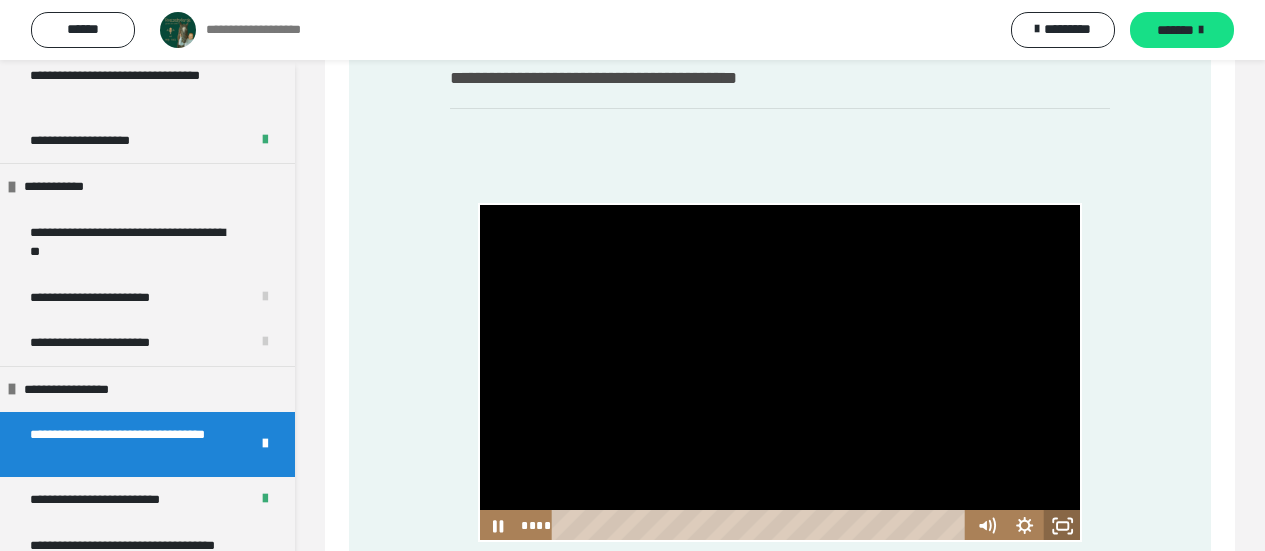 click 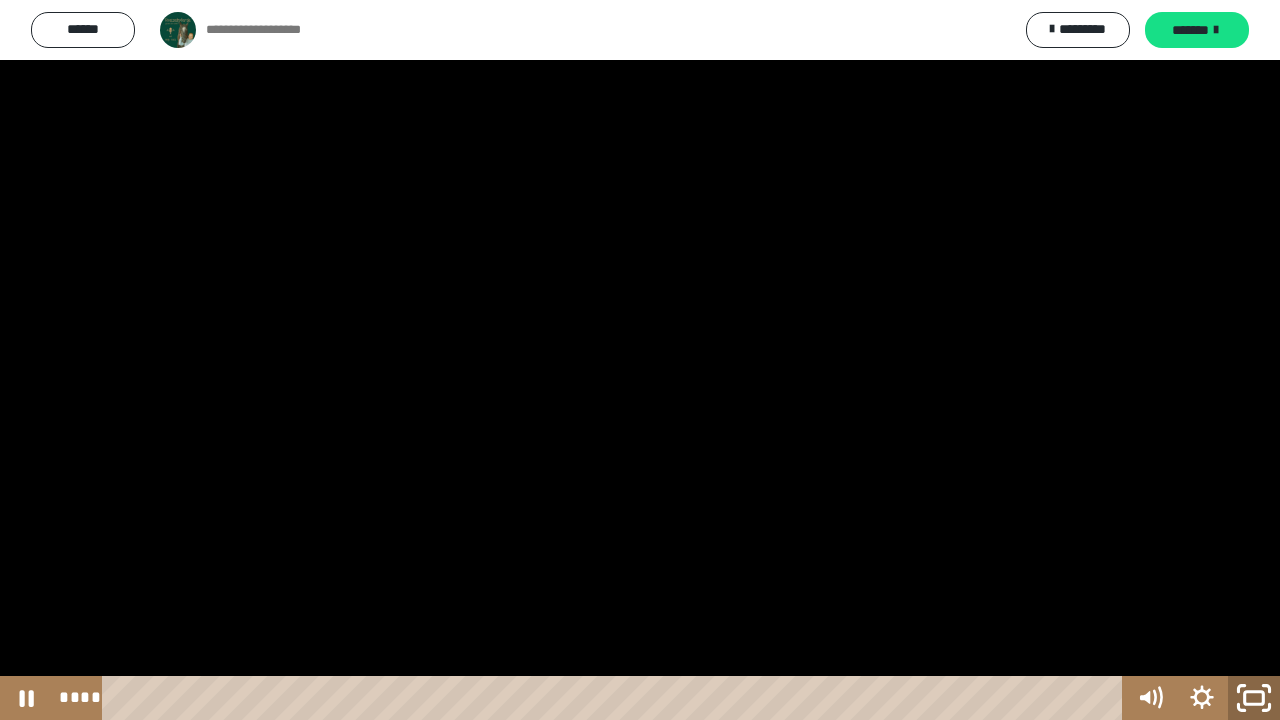click 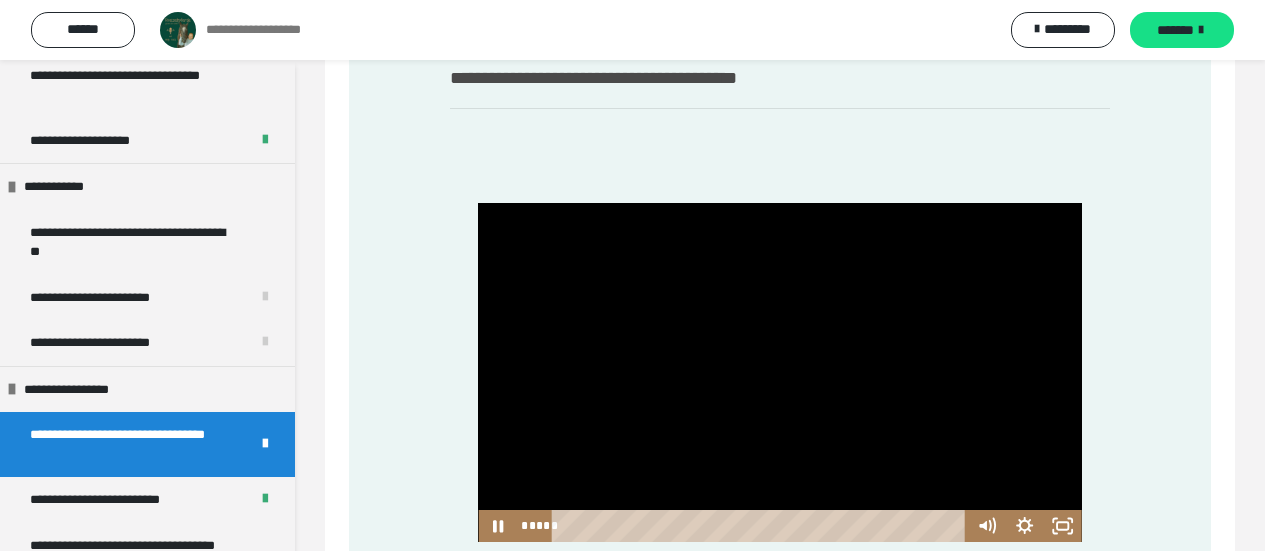 click at bounding box center (779, 372) 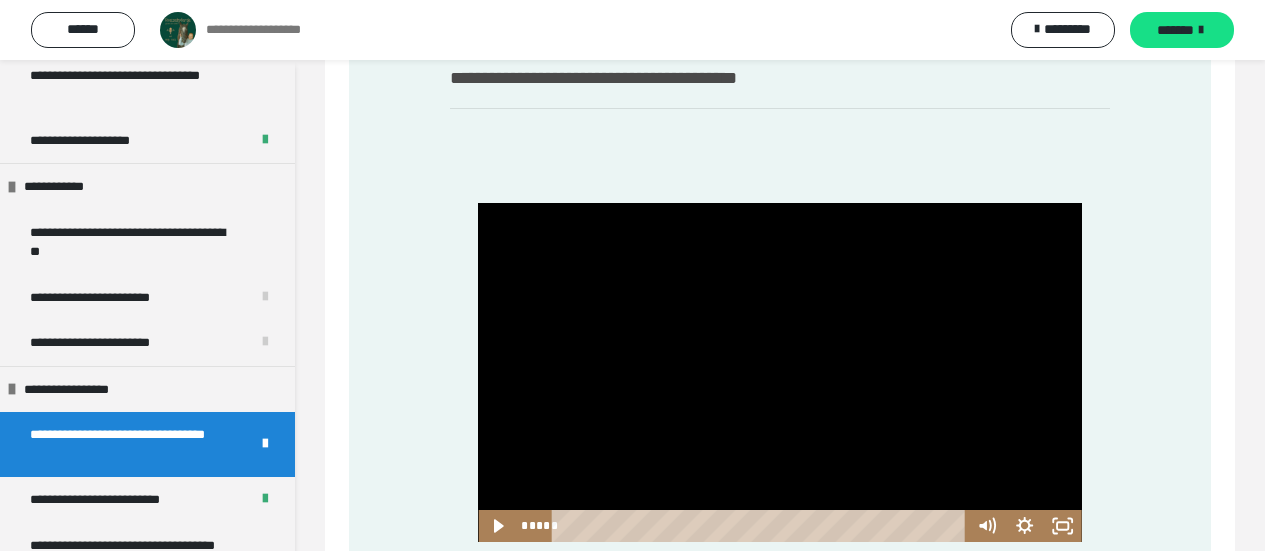 click at bounding box center (779, 372) 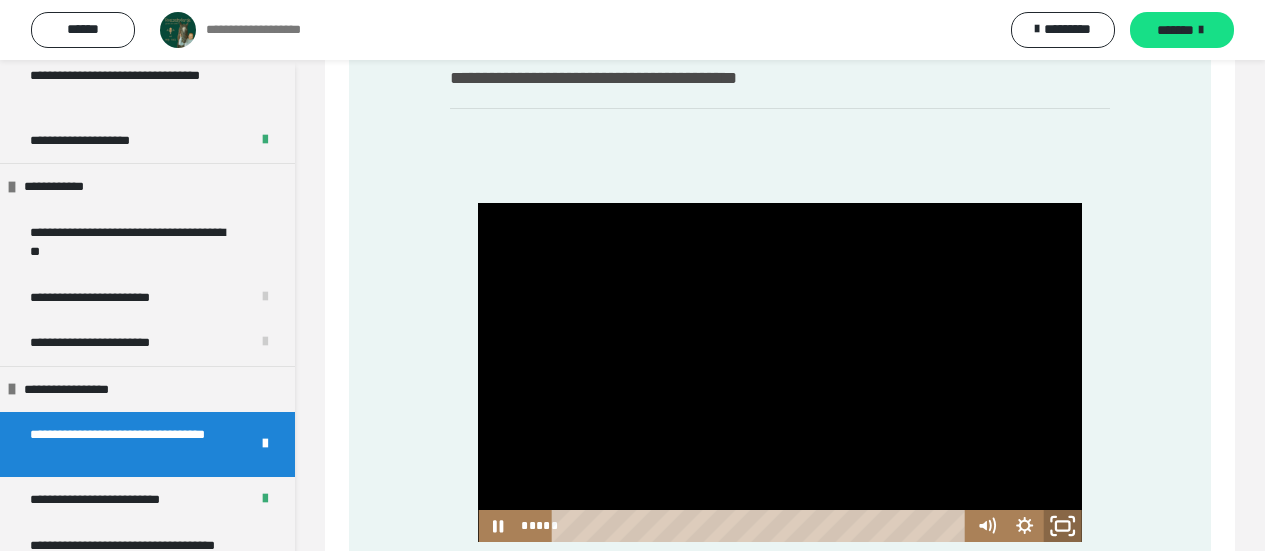 click 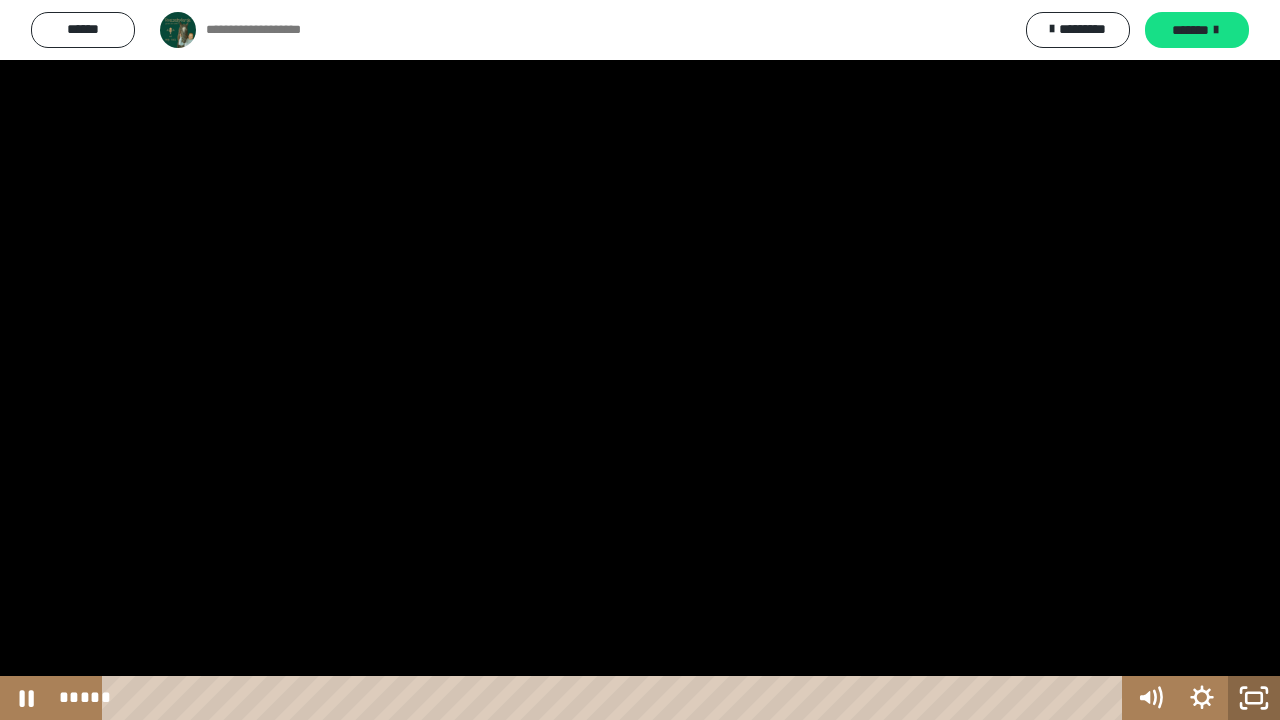click 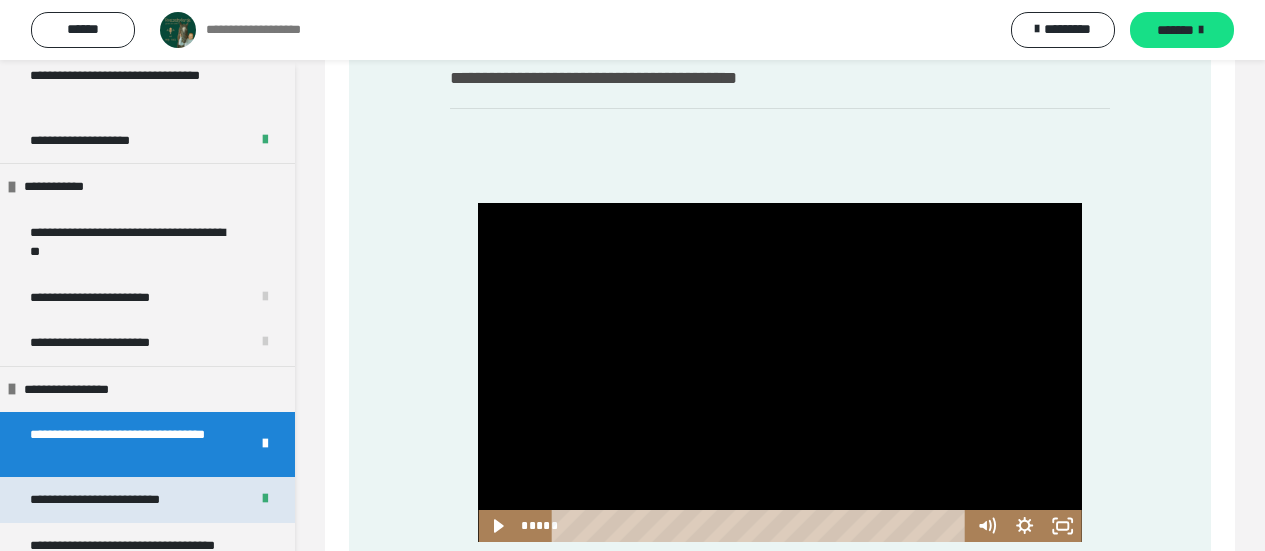 click on "**********" at bounding box center [122, 500] 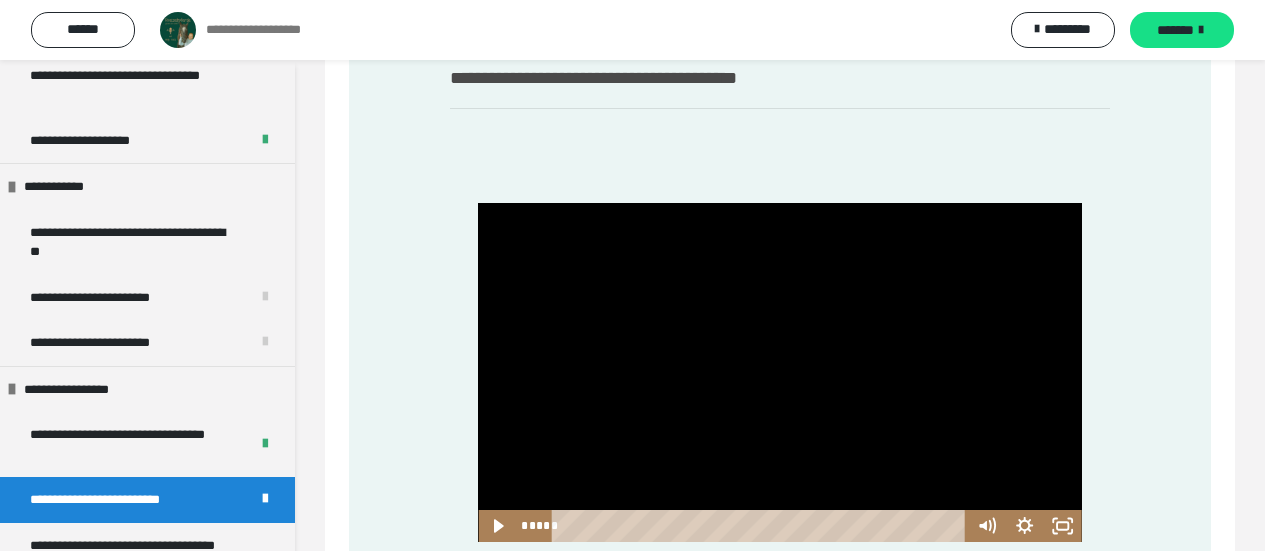 click on "**********" at bounding box center [122, 500] 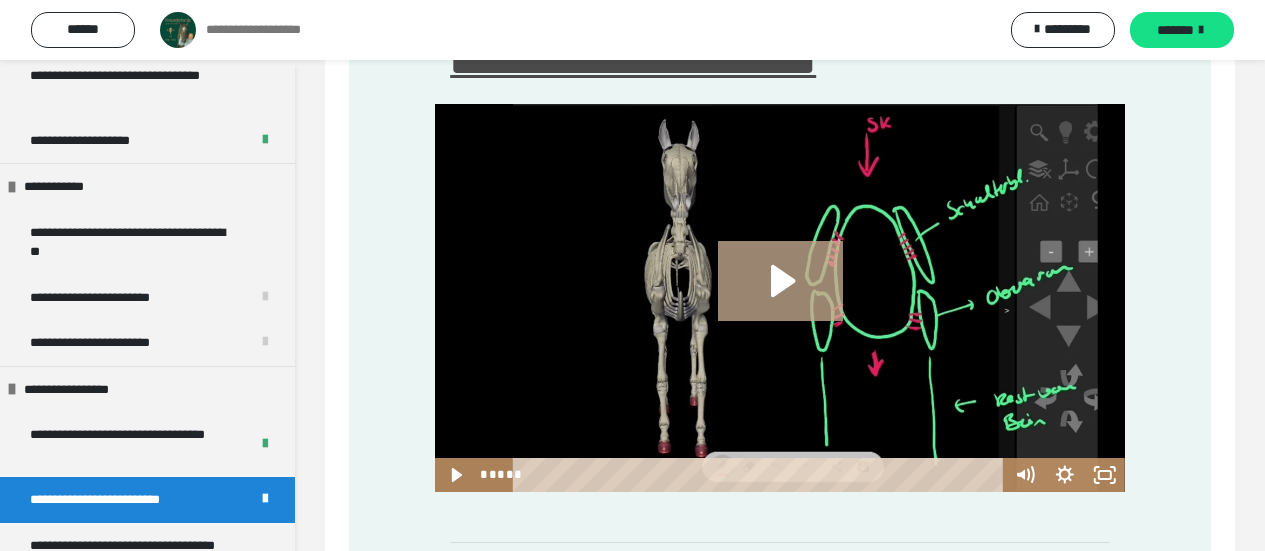 click 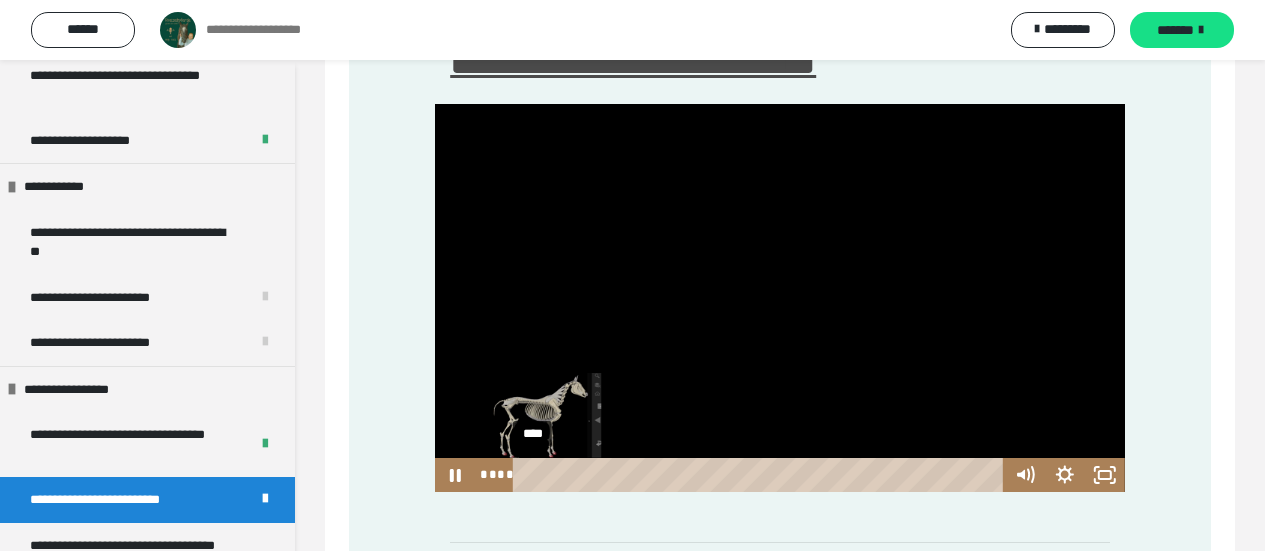 click at bounding box center (532, 474) 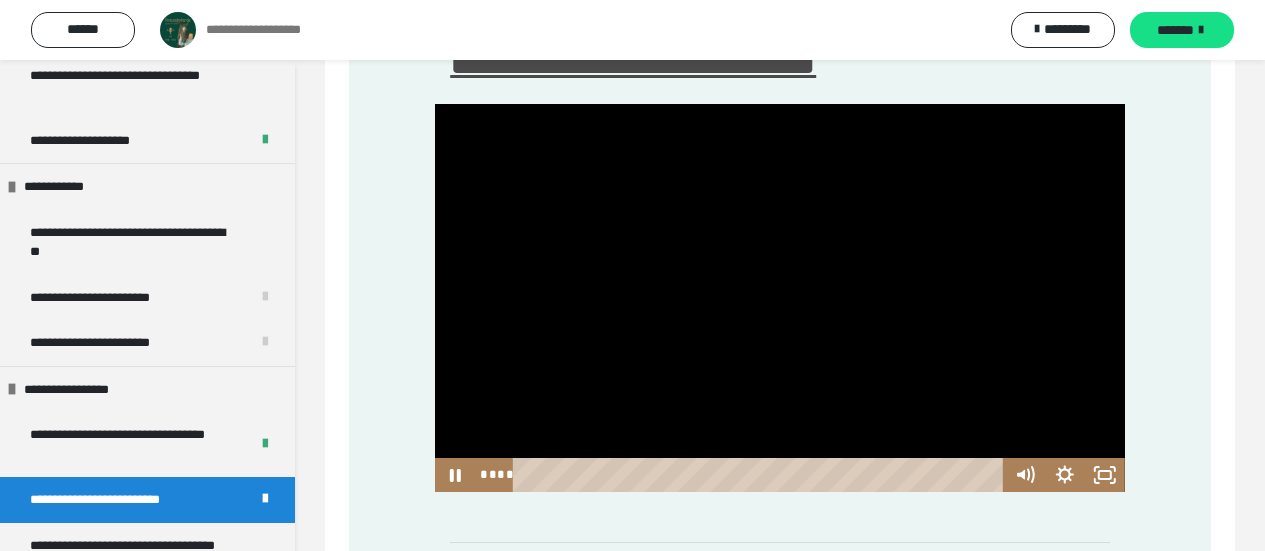 click at bounding box center (780, 298) 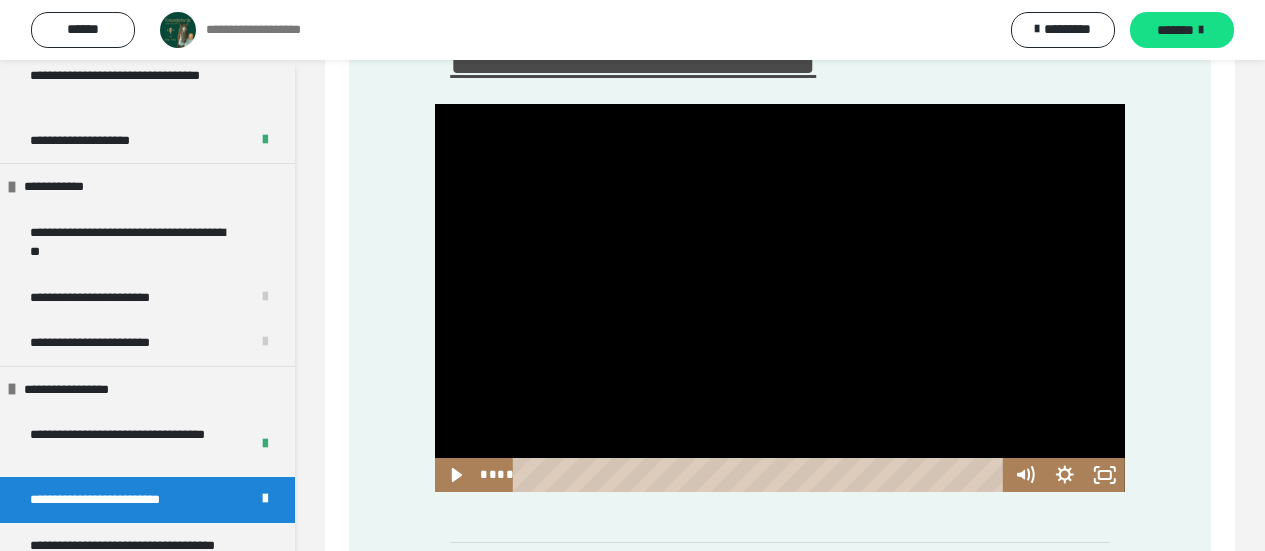 click at bounding box center [780, 298] 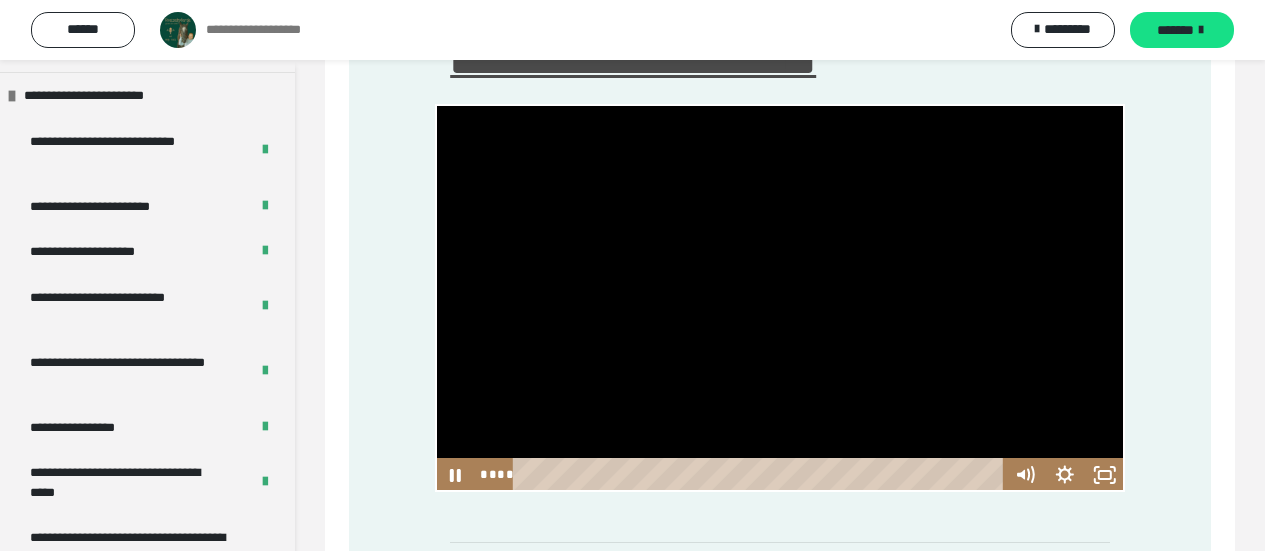 scroll, scrollTop: 1690, scrollLeft: 0, axis: vertical 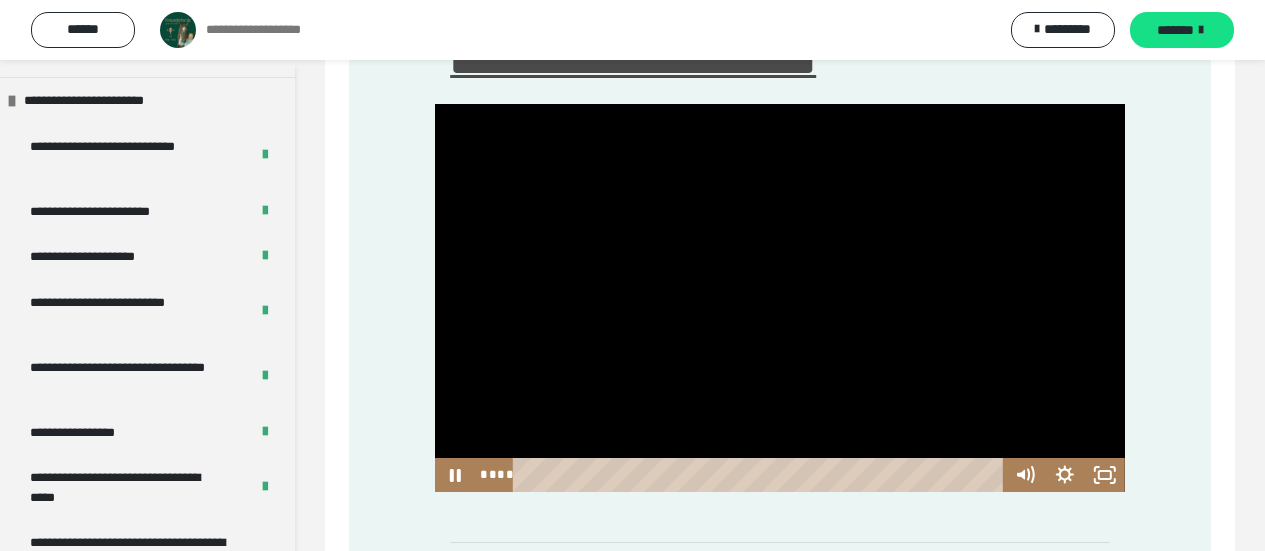 click at bounding box center (780, 298) 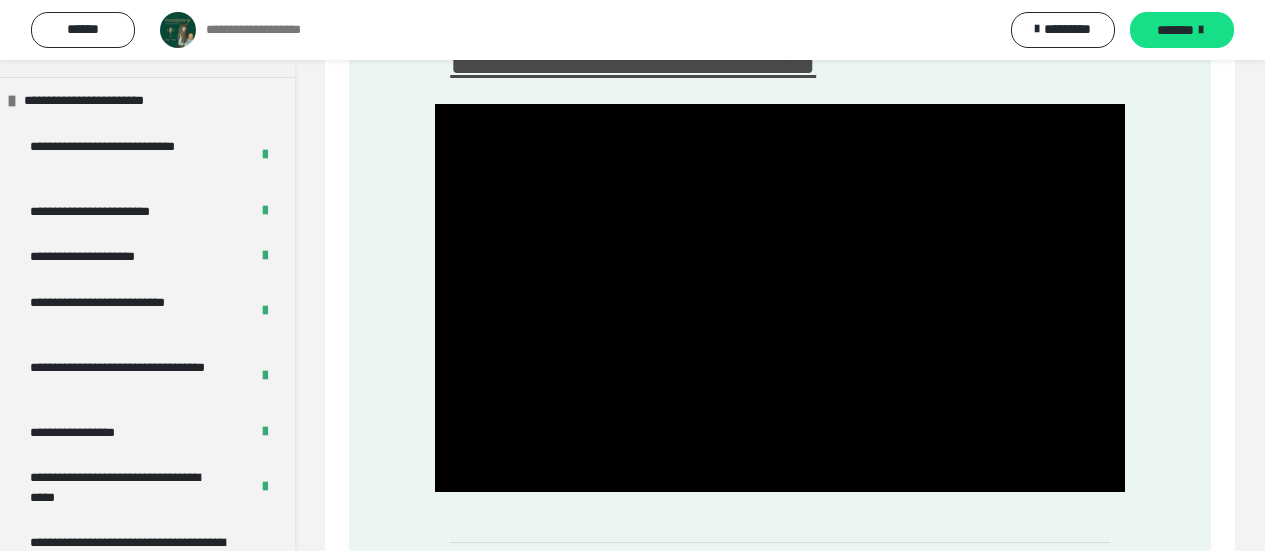 click at bounding box center (780, 298) 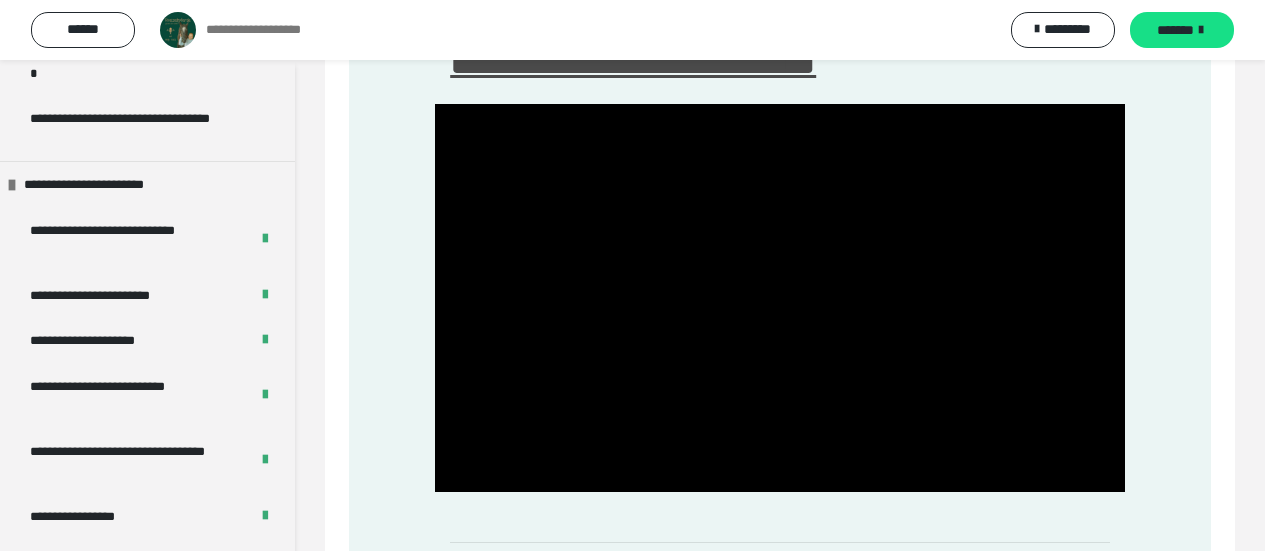 scroll, scrollTop: 1621, scrollLeft: 0, axis: vertical 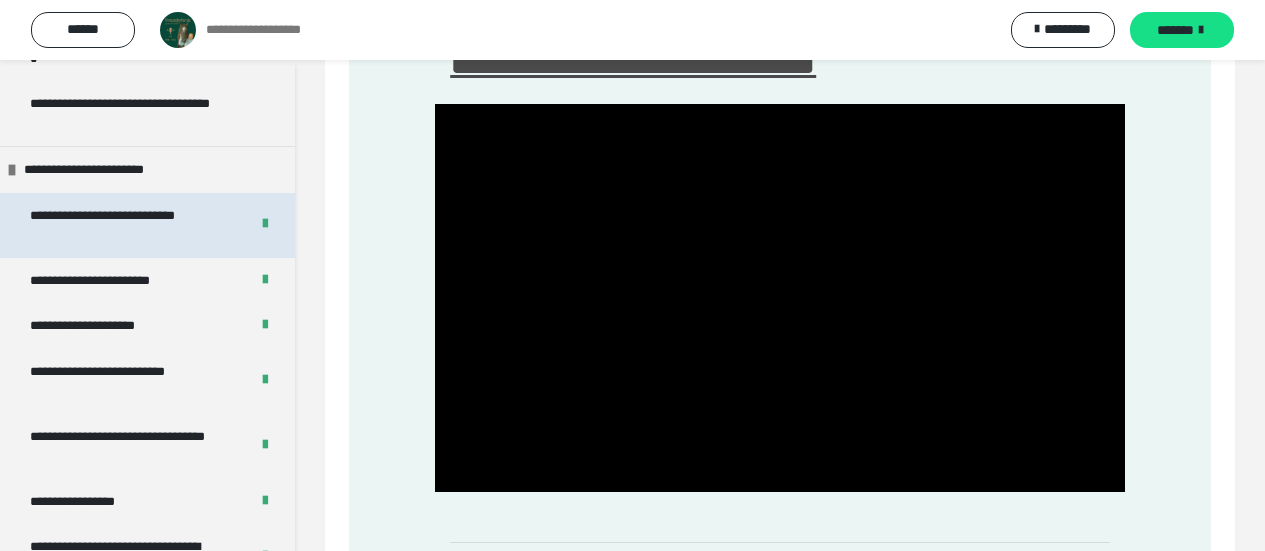 click on "**********" at bounding box center [124, 225] 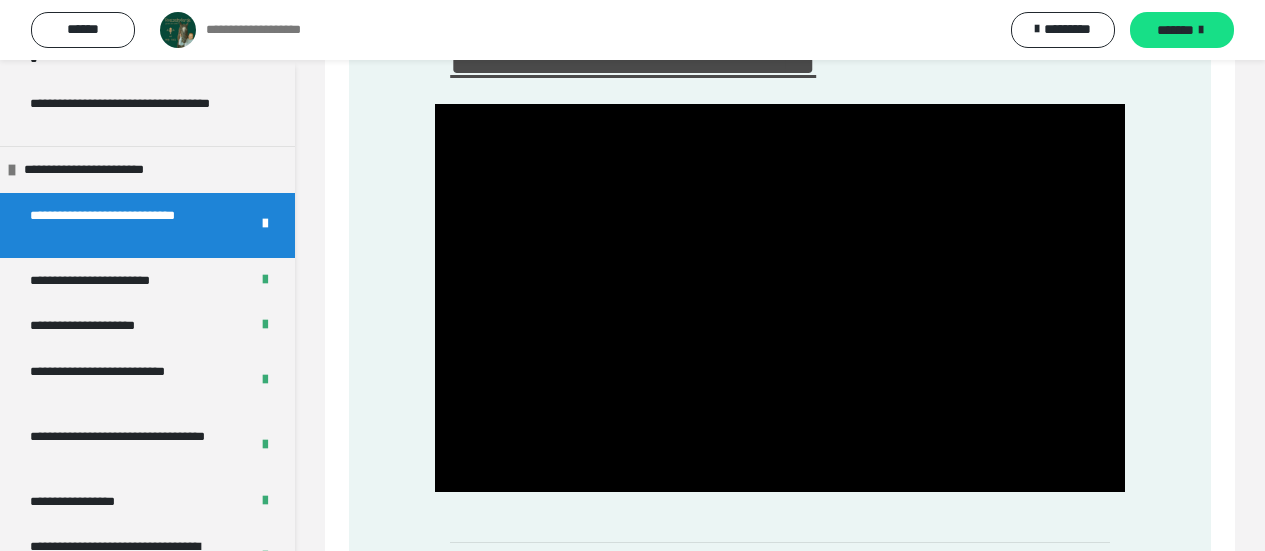 scroll, scrollTop: 144, scrollLeft: 0, axis: vertical 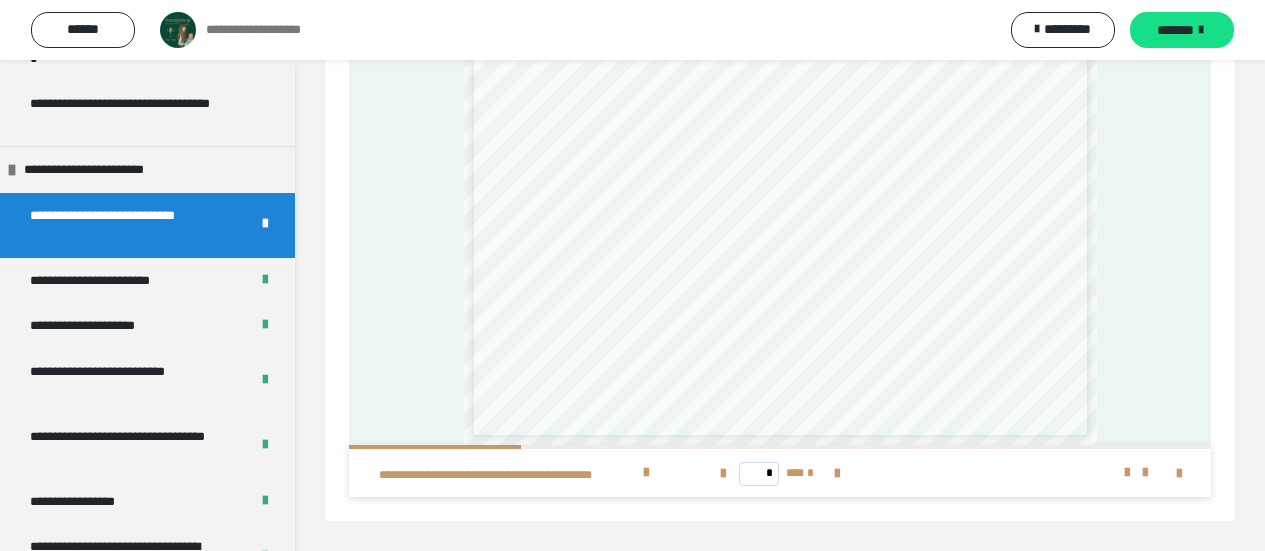 click on "**********" at bounding box center (779, 278) 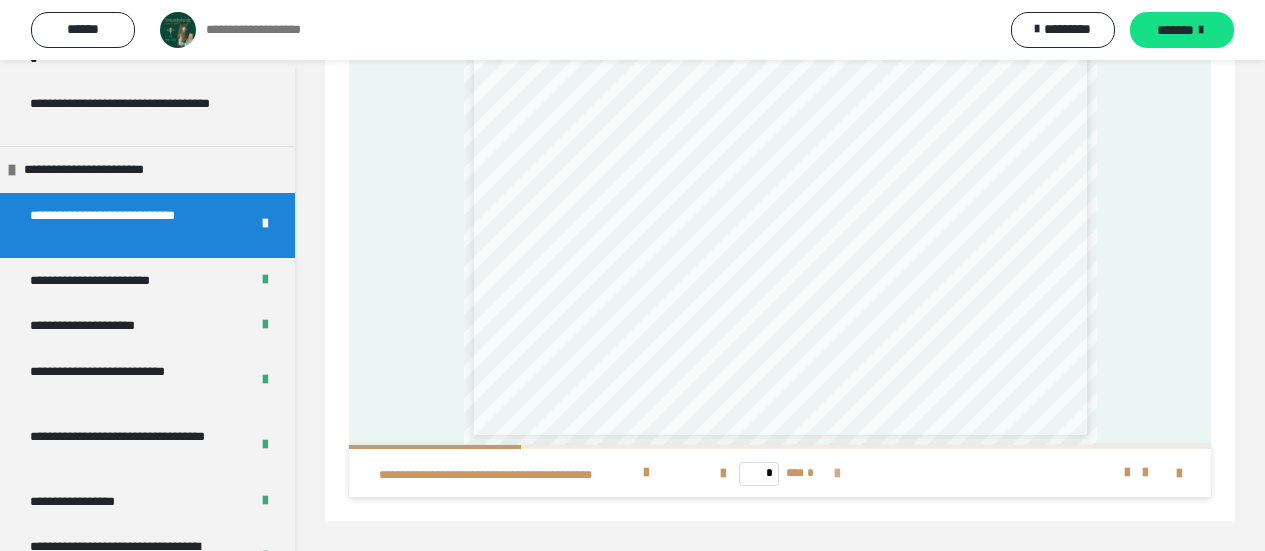 click at bounding box center (837, 474) 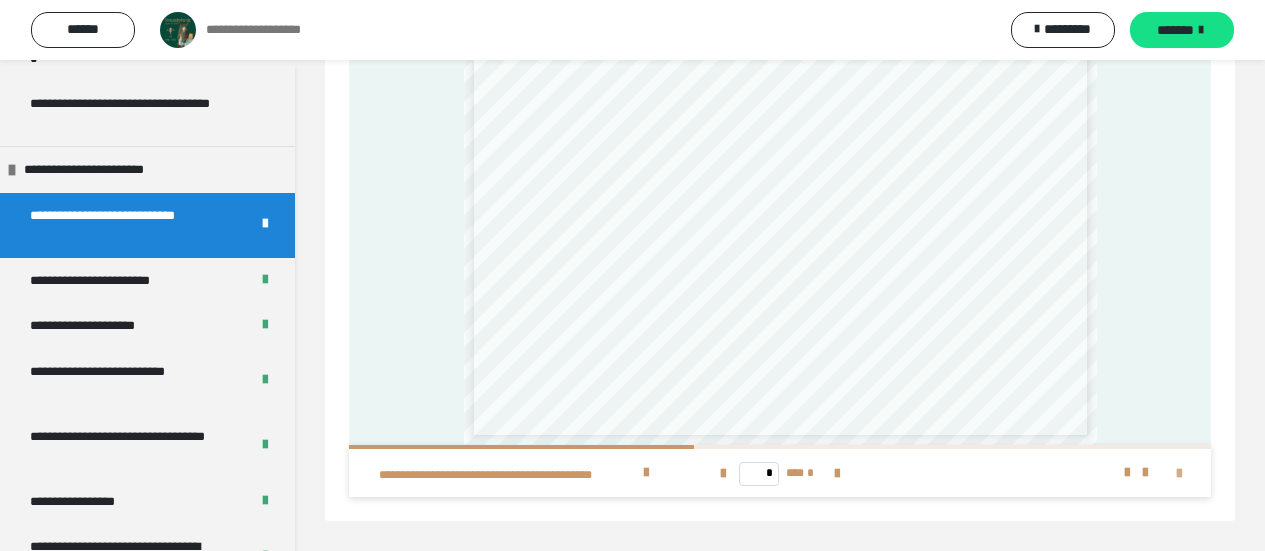 click at bounding box center (1179, 474) 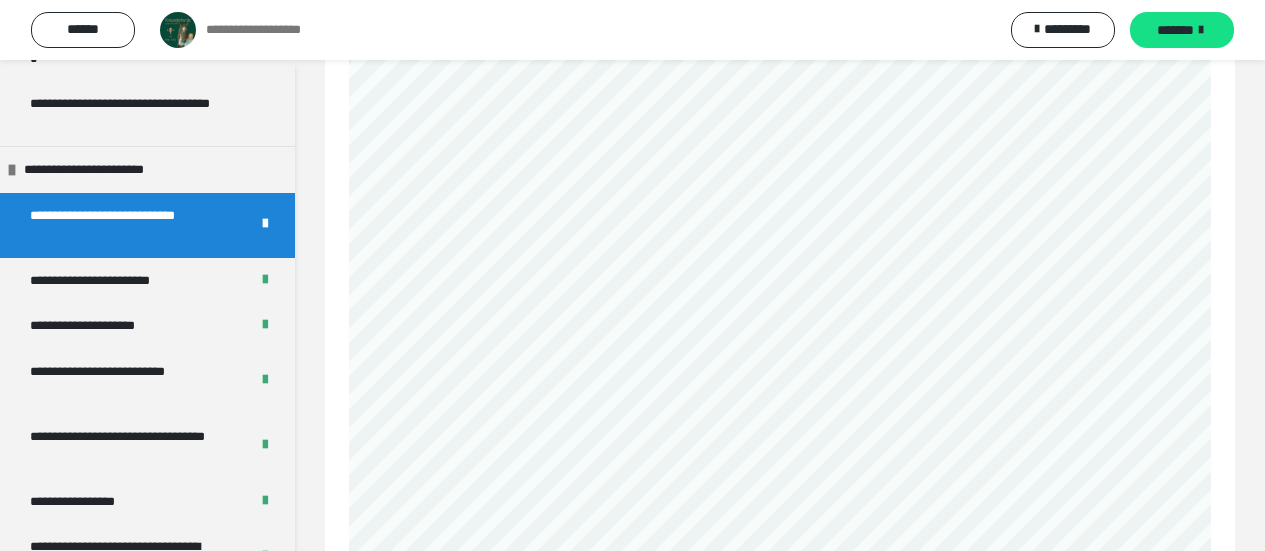 scroll, scrollTop: 60, scrollLeft: 0, axis: vertical 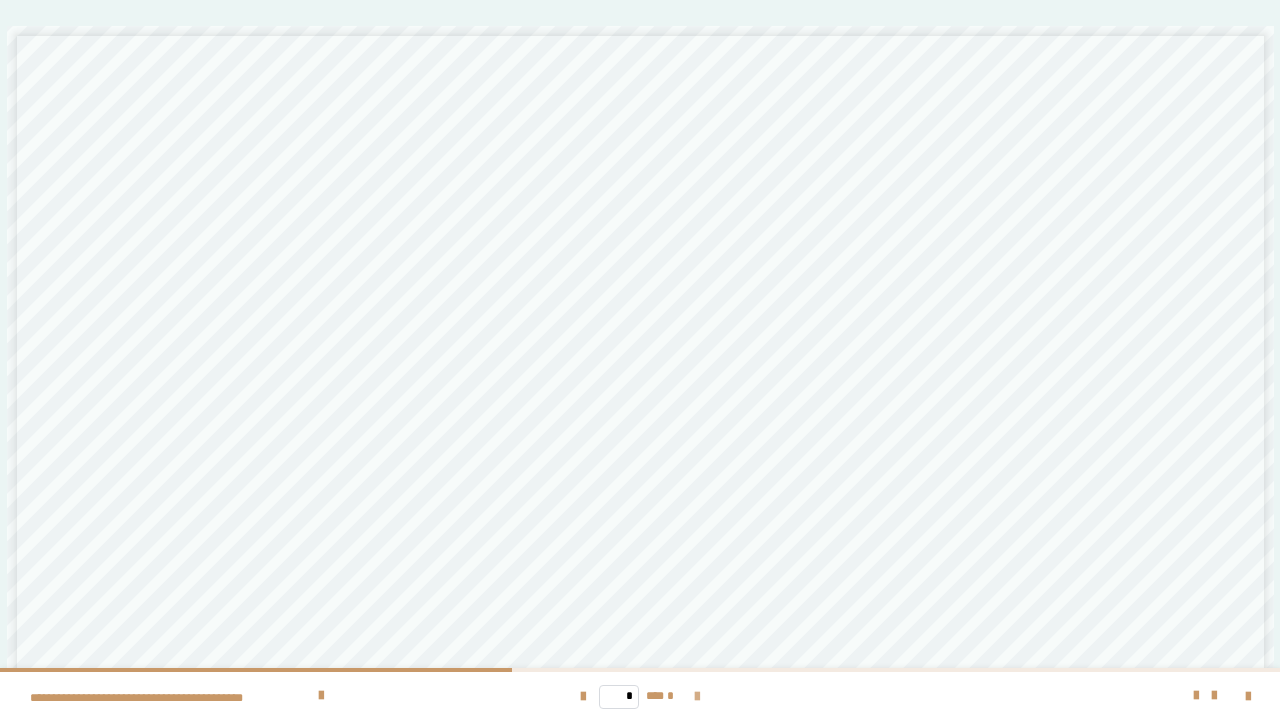 click at bounding box center [697, 697] 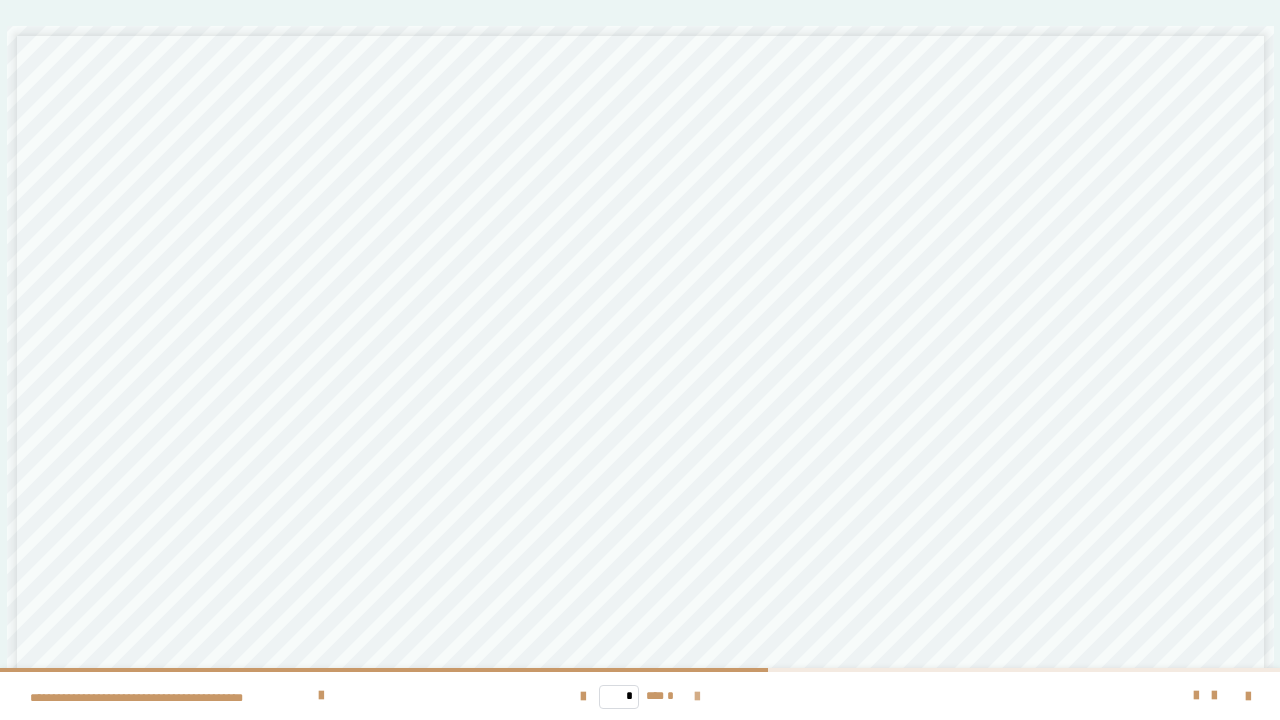 click at bounding box center [697, 697] 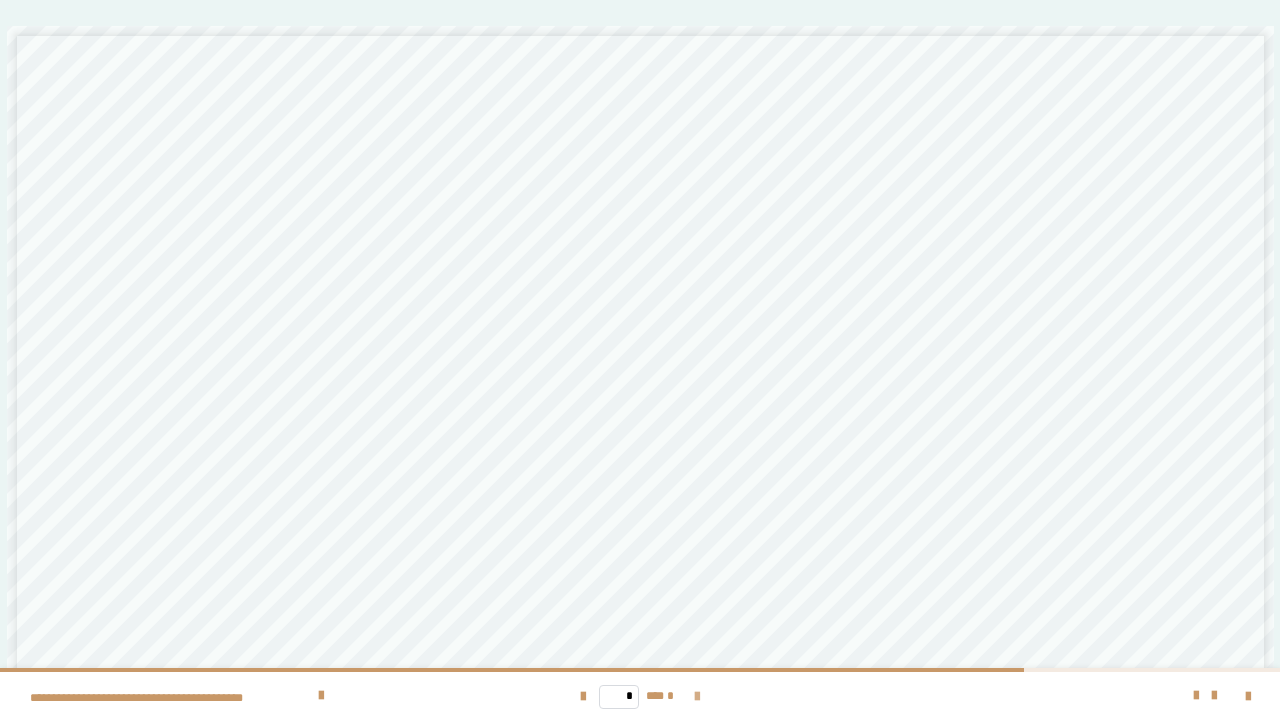 click at bounding box center [697, 697] 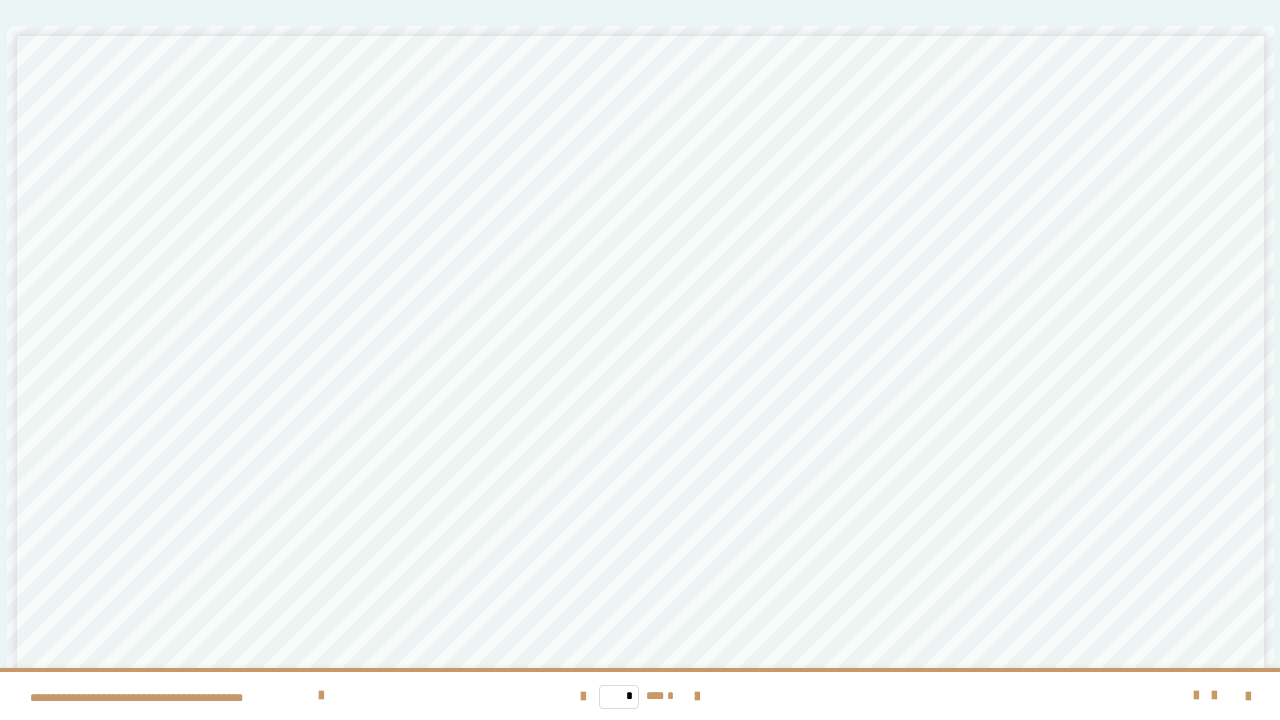 click on "* *** *" at bounding box center [640, 696] 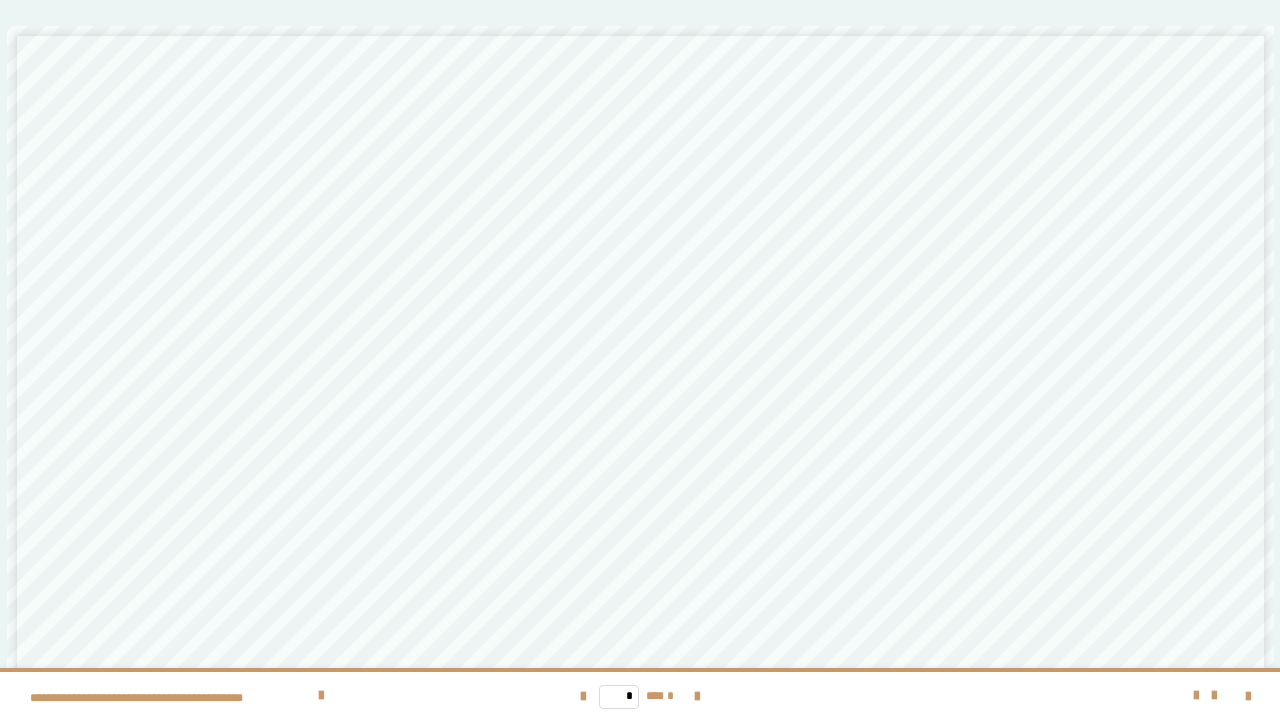 click on "* *** *" at bounding box center [640, 696] 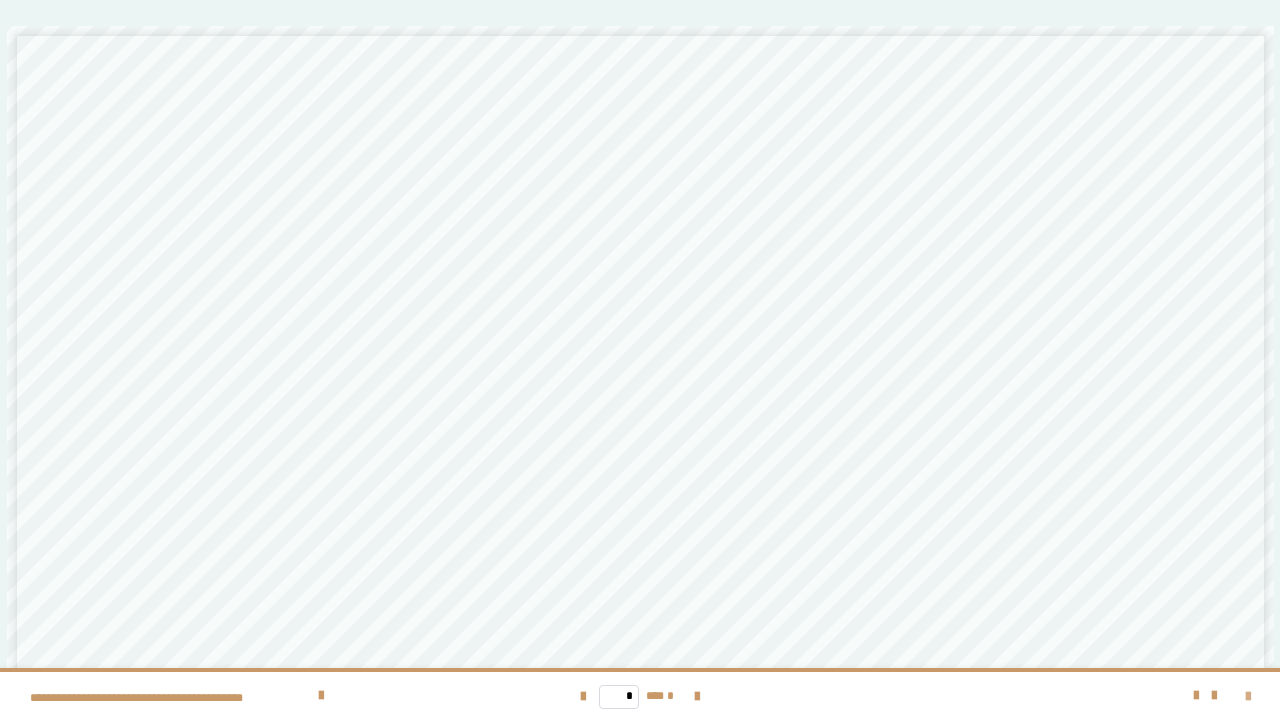 click at bounding box center [1248, 697] 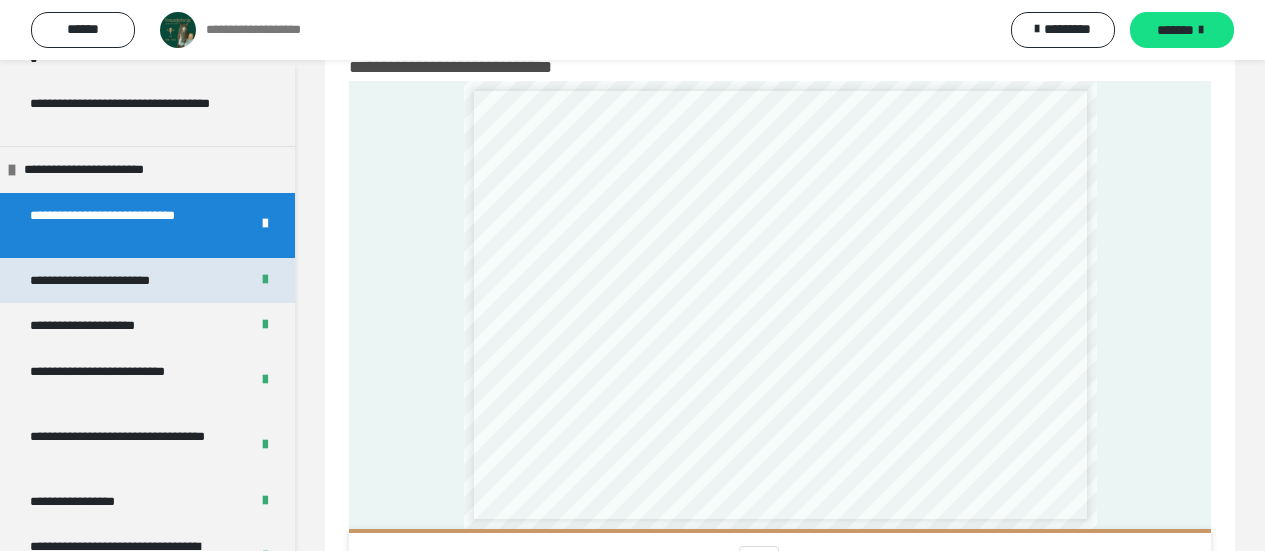 click on "**********" at bounding box center [122, 281] 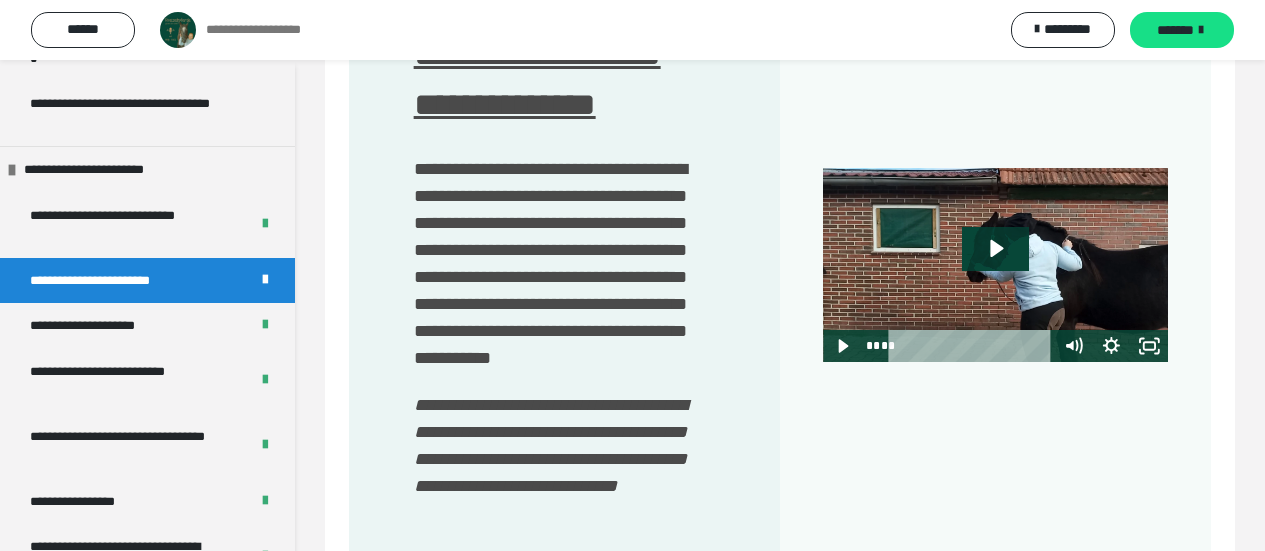 scroll, scrollTop: 913, scrollLeft: 0, axis: vertical 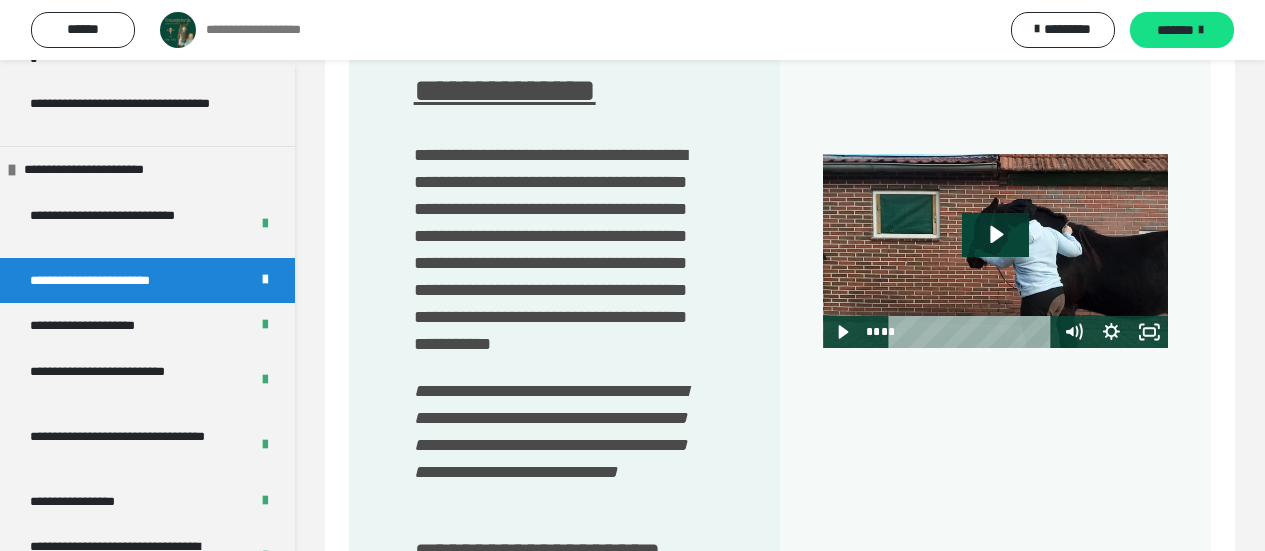click at bounding box center [995, 251] 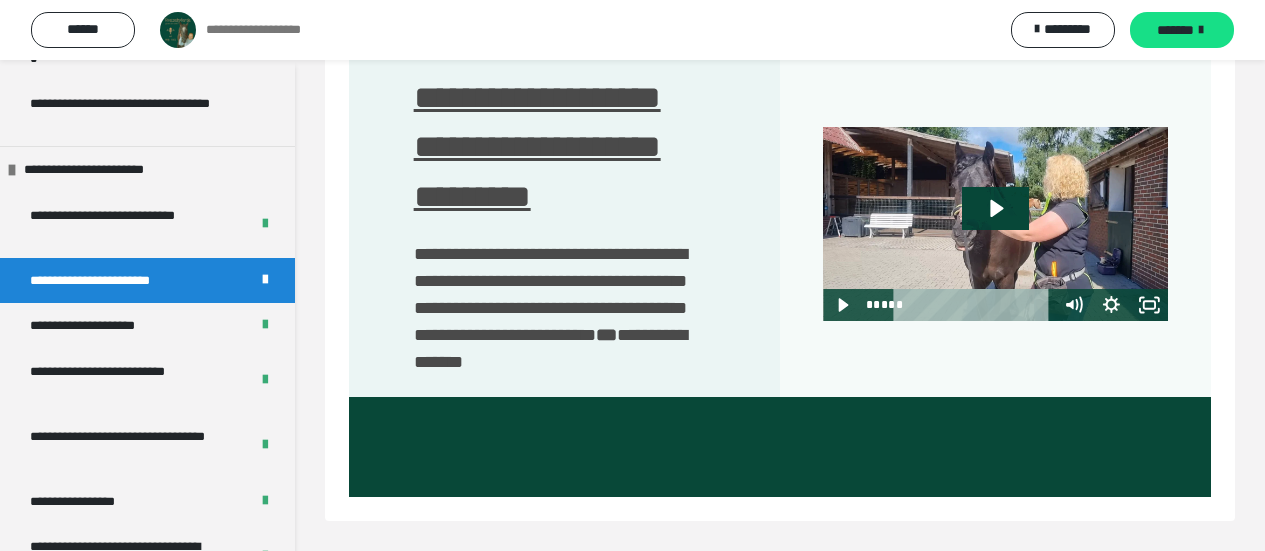 scroll, scrollTop: 1486, scrollLeft: 0, axis: vertical 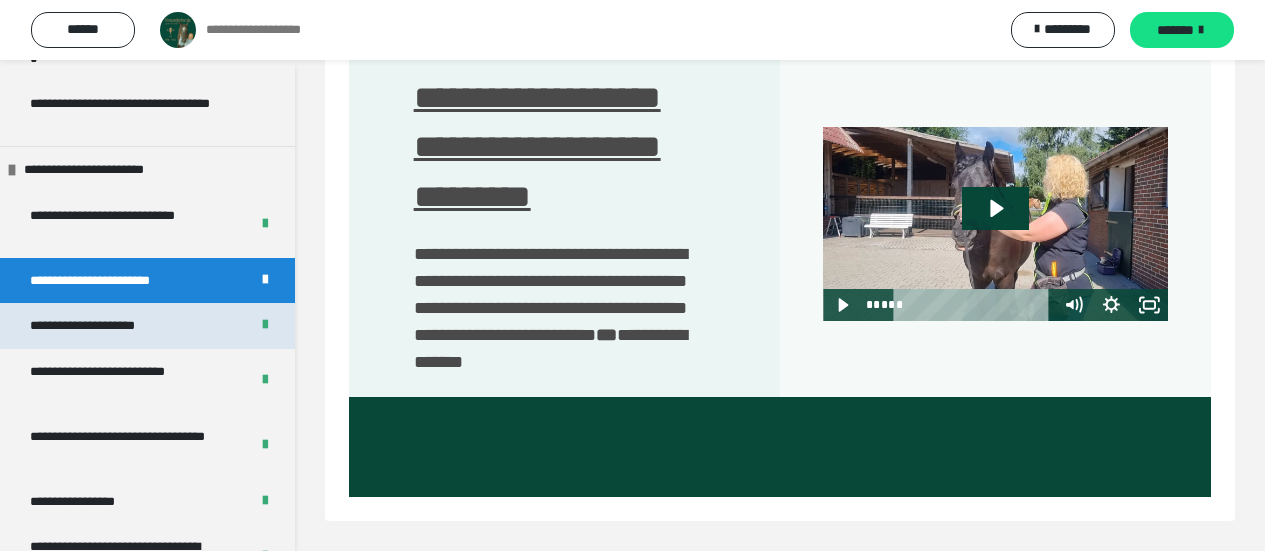 click on "**********" at bounding box center [106, 326] 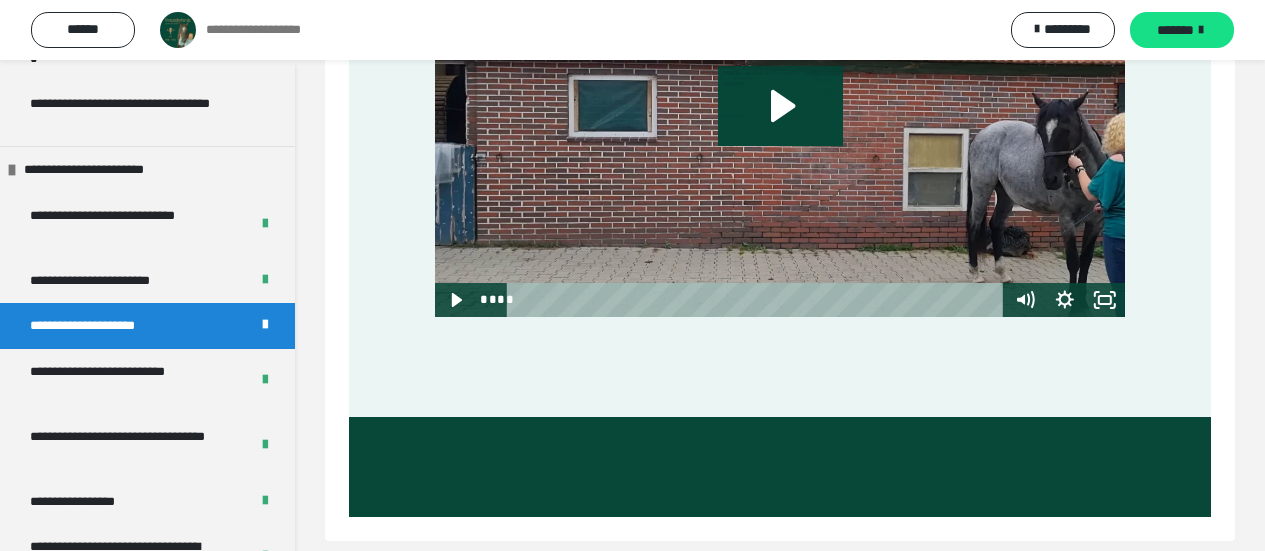 scroll, scrollTop: 1040, scrollLeft: 0, axis: vertical 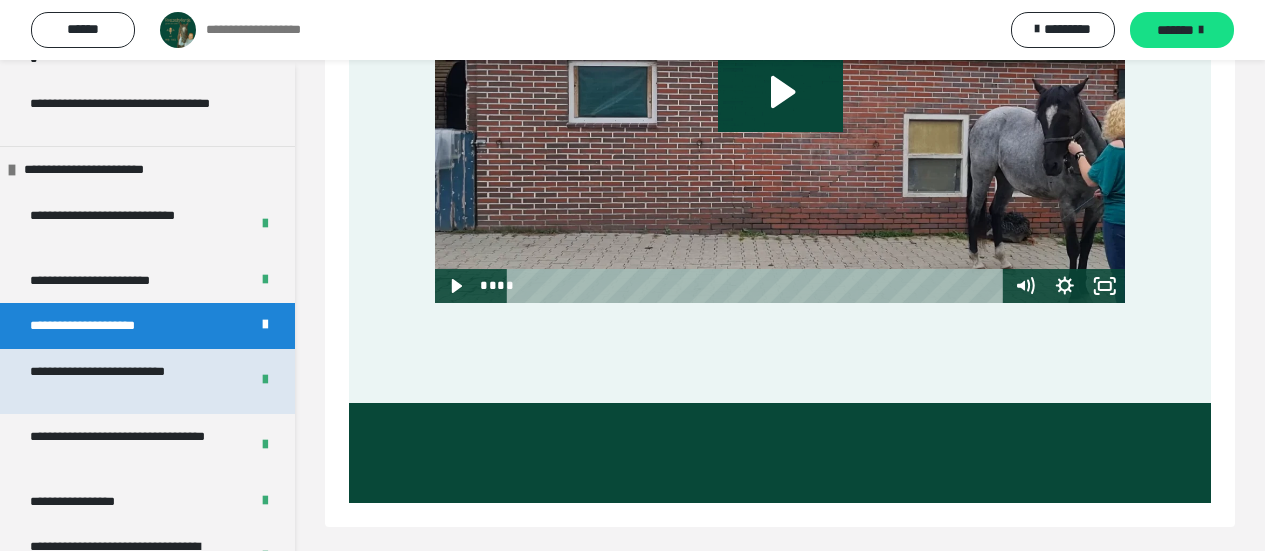 click on "**********" at bounding box center (124, 381) 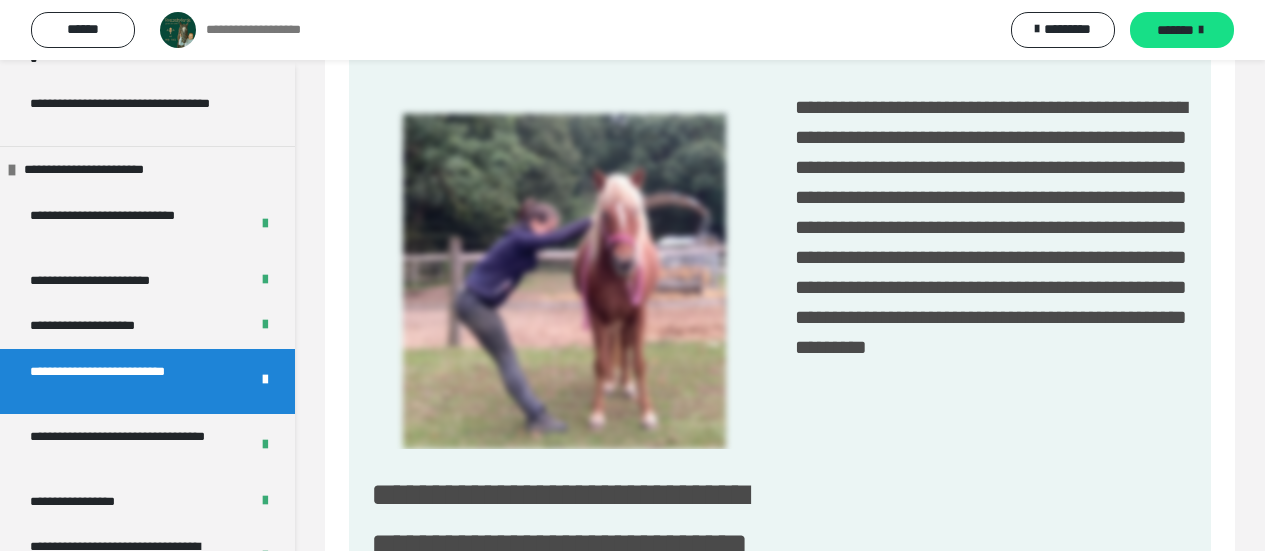 click on "**********" at bounding box center [124, 381] 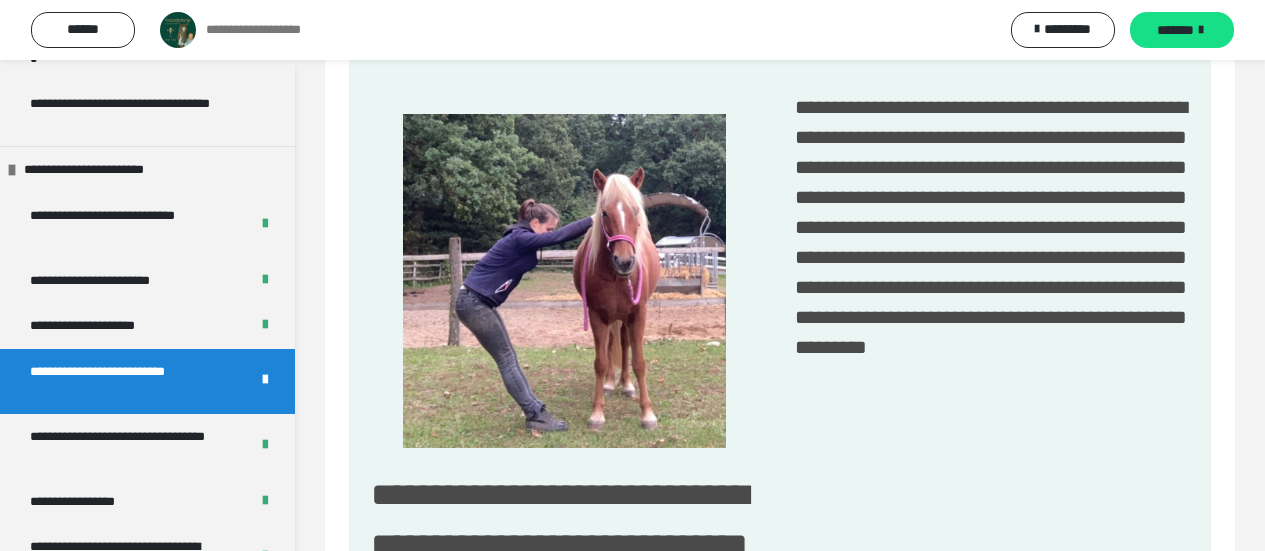 click on "**********" at bounding box center [124, 381] 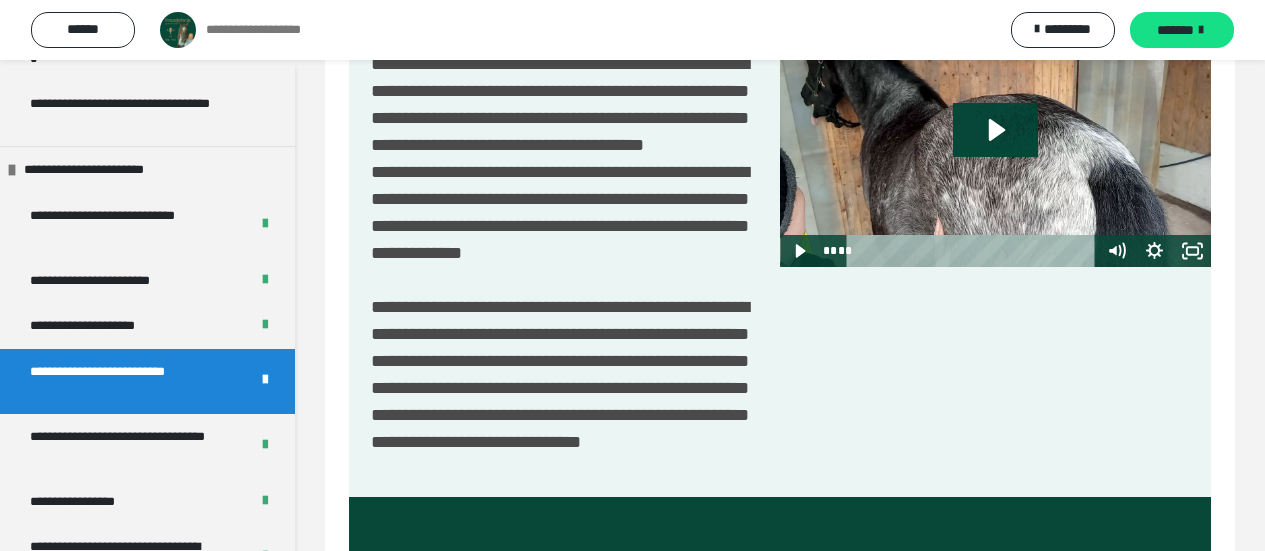 scroll, scrollTop: 1736, scrollLeft: 0, axis: vertical 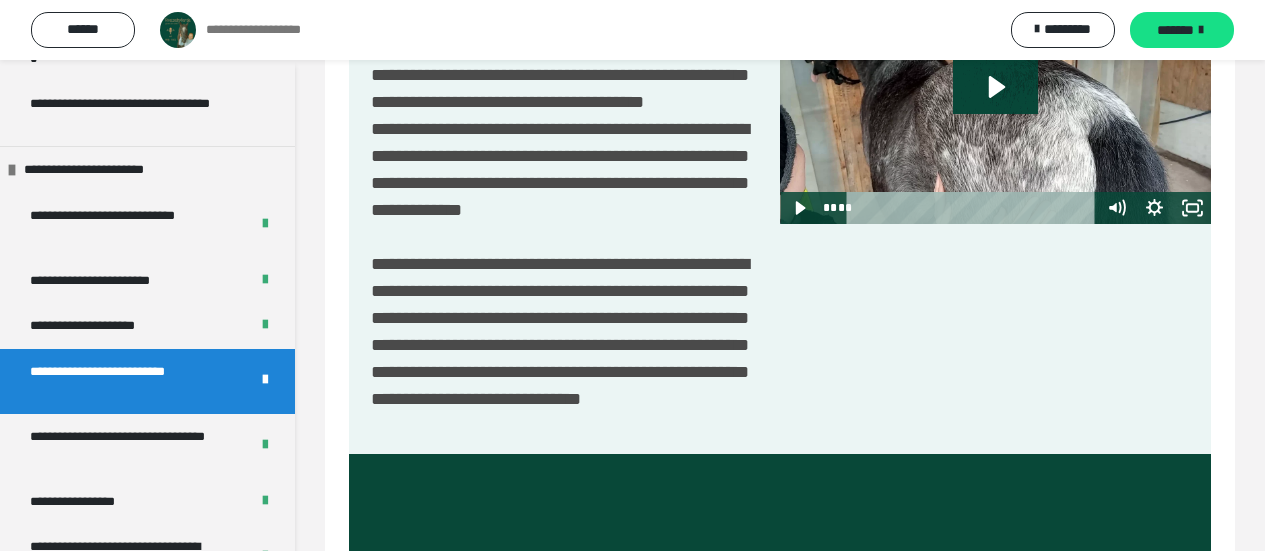 click at bounding box center [995, 103] 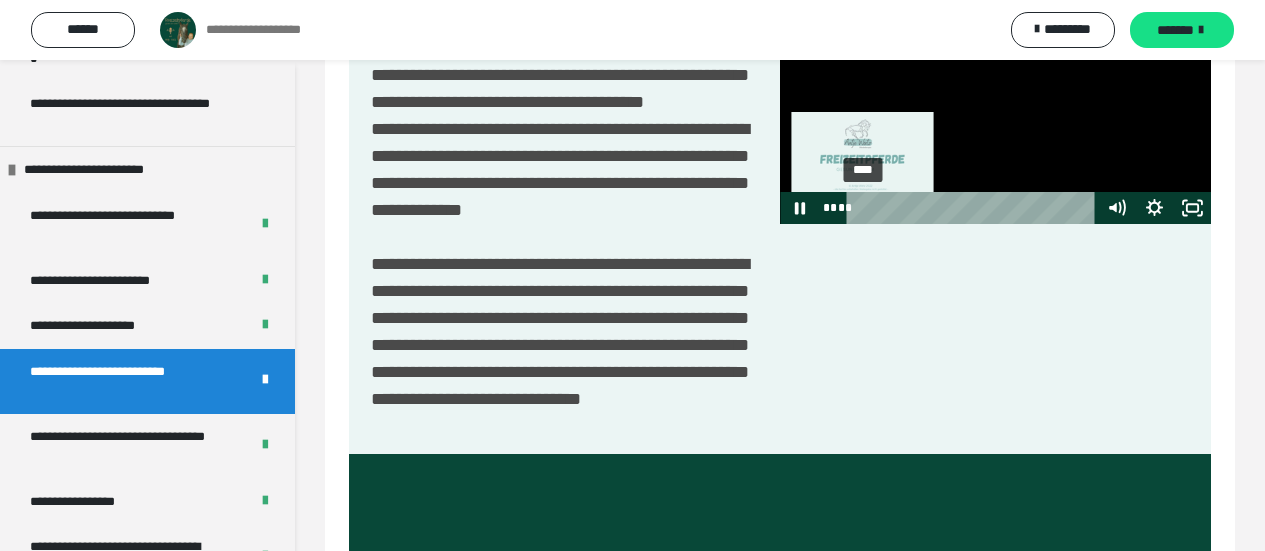 click at bounding box center [863, 208] 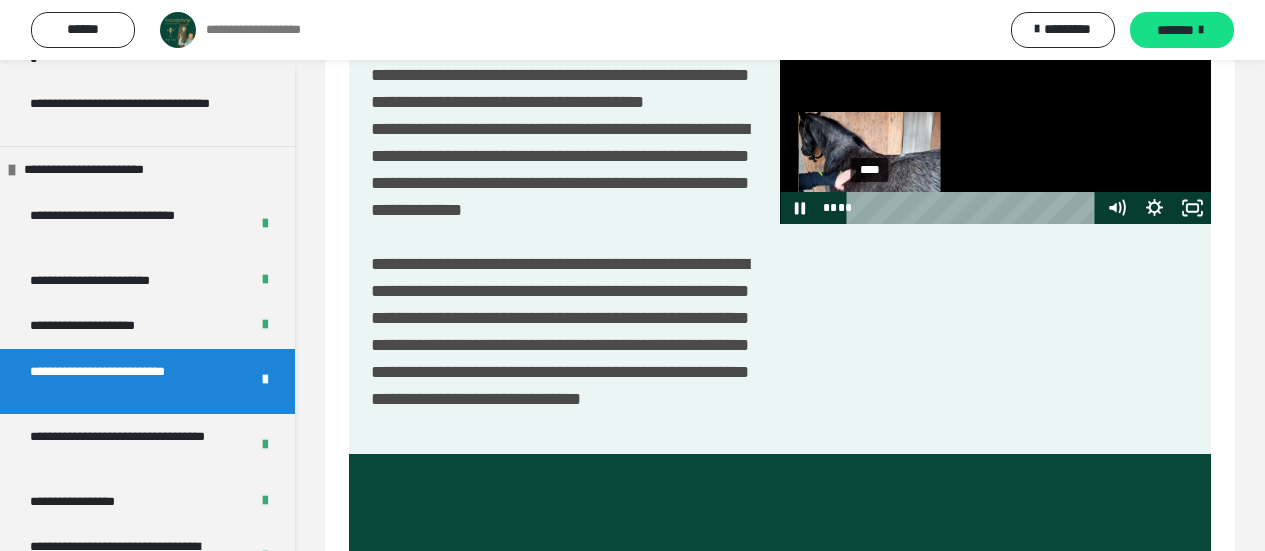 click on "****" at bounding box center [974, 208] 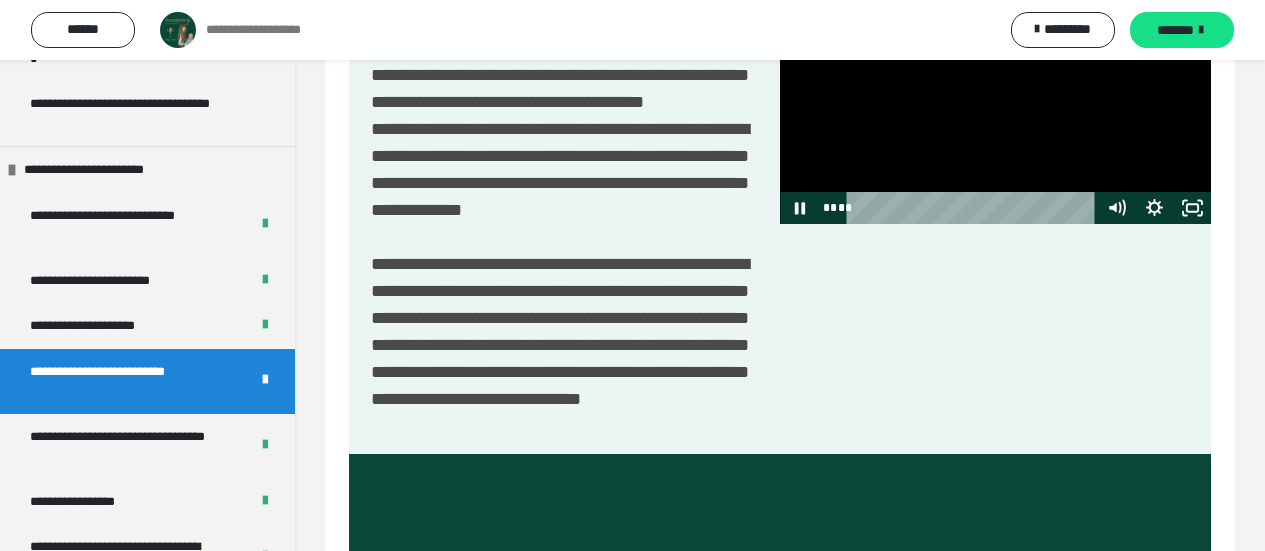 click at bounding box center (995, 103) 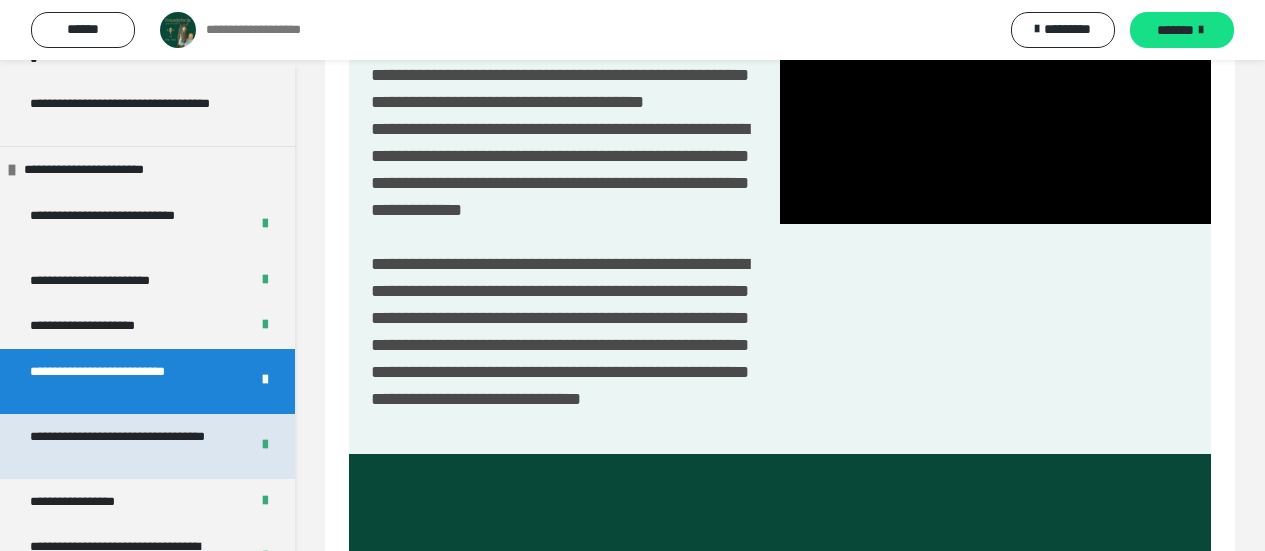 click on "**********" at bounding box center [124, 446] 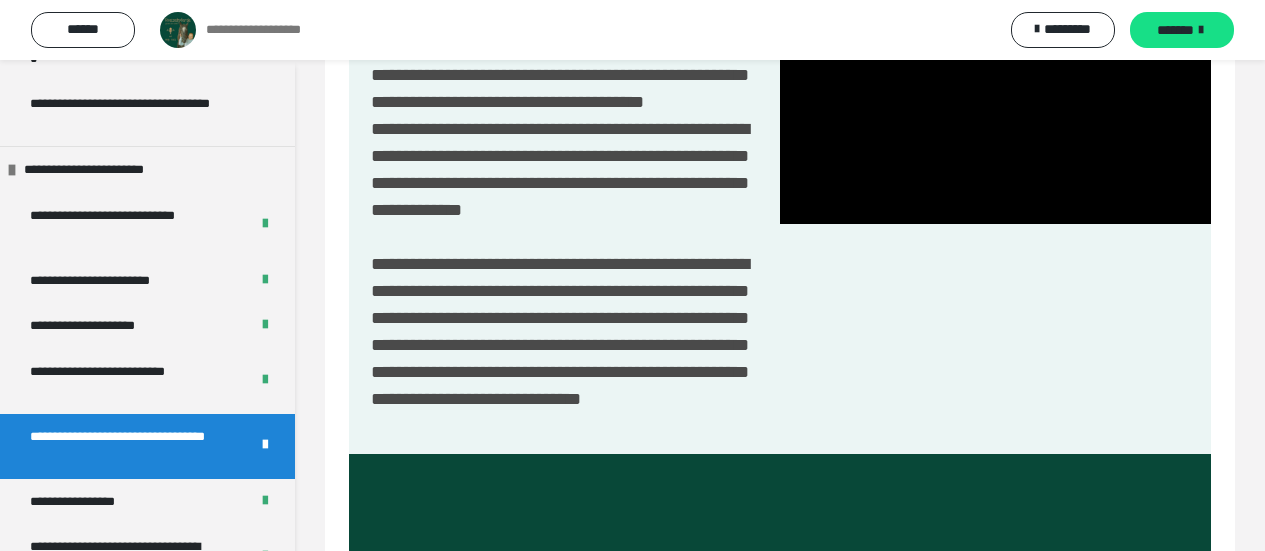 scroll, scrollTop: 990, scrollLeft: 0, axis: vertical 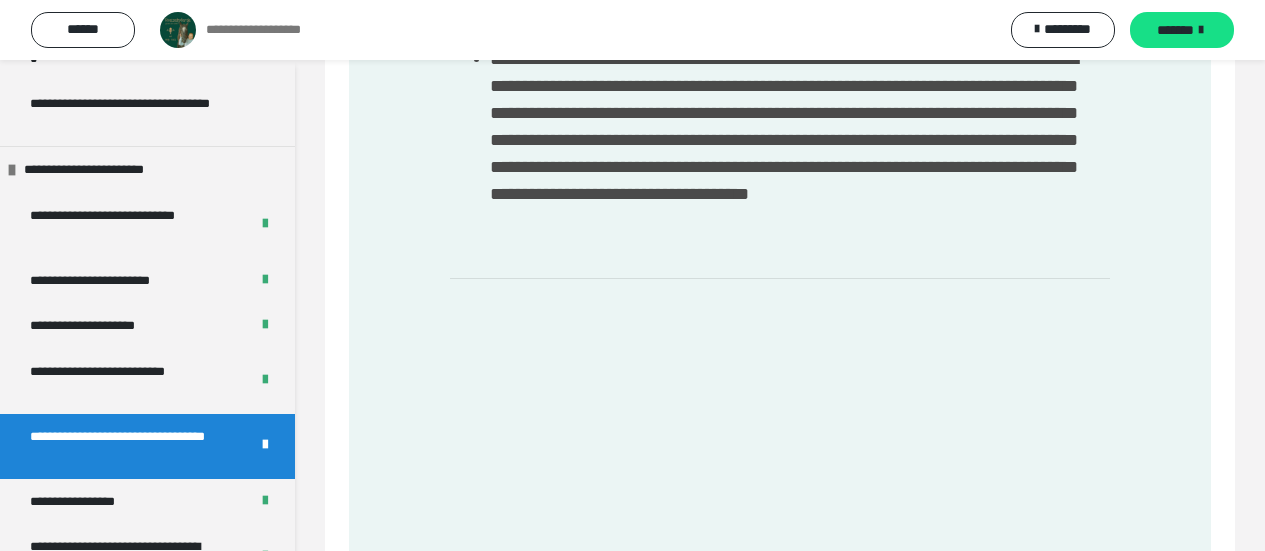 click on "**********" at bounding box center [124, 446] 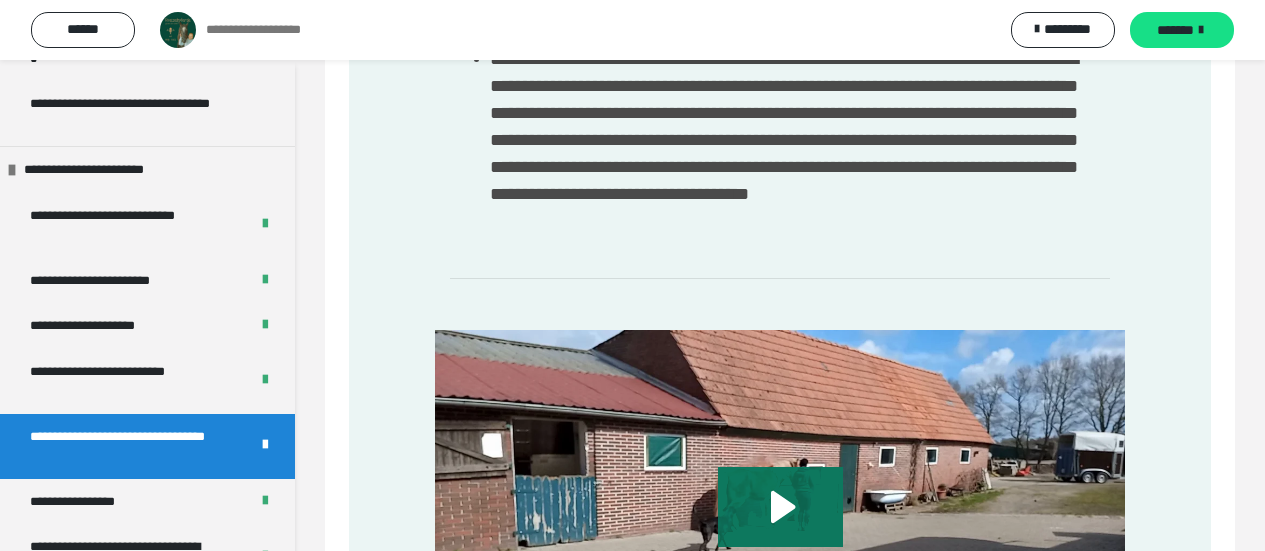 click 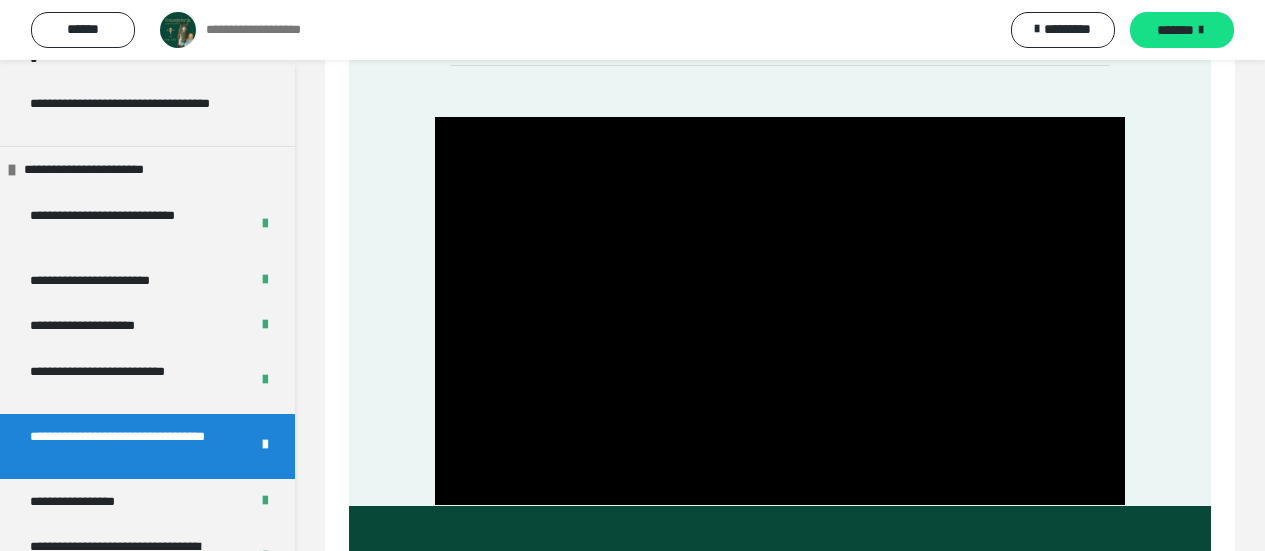 scroll, scrollTop: 1358, scrollLeft: 0, axis: vertical 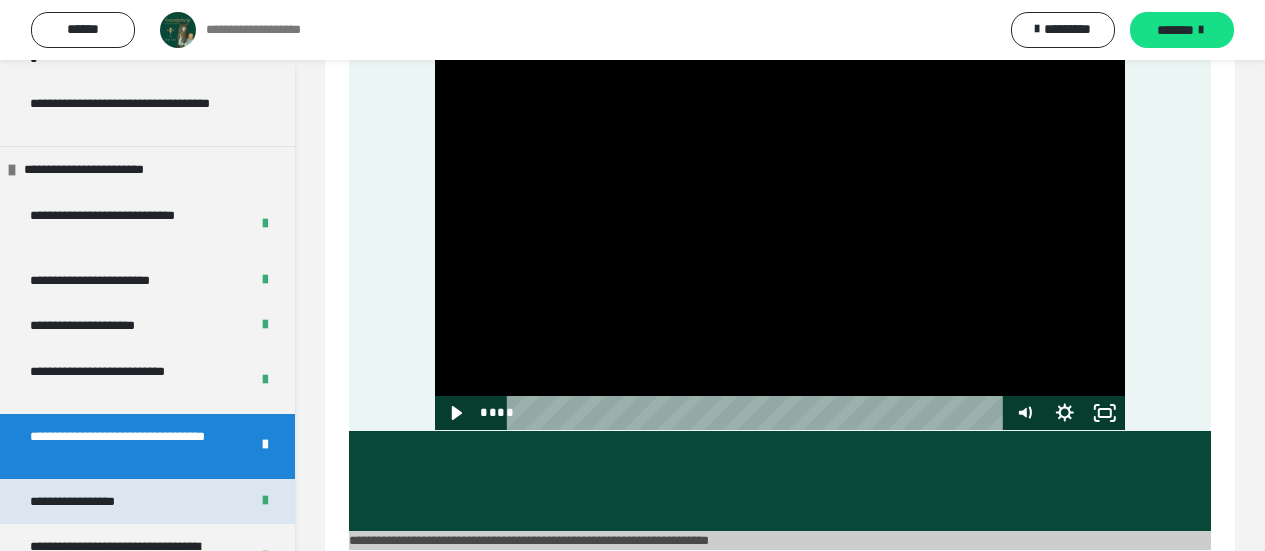 click on "**********" at bounding box center [93, 502] 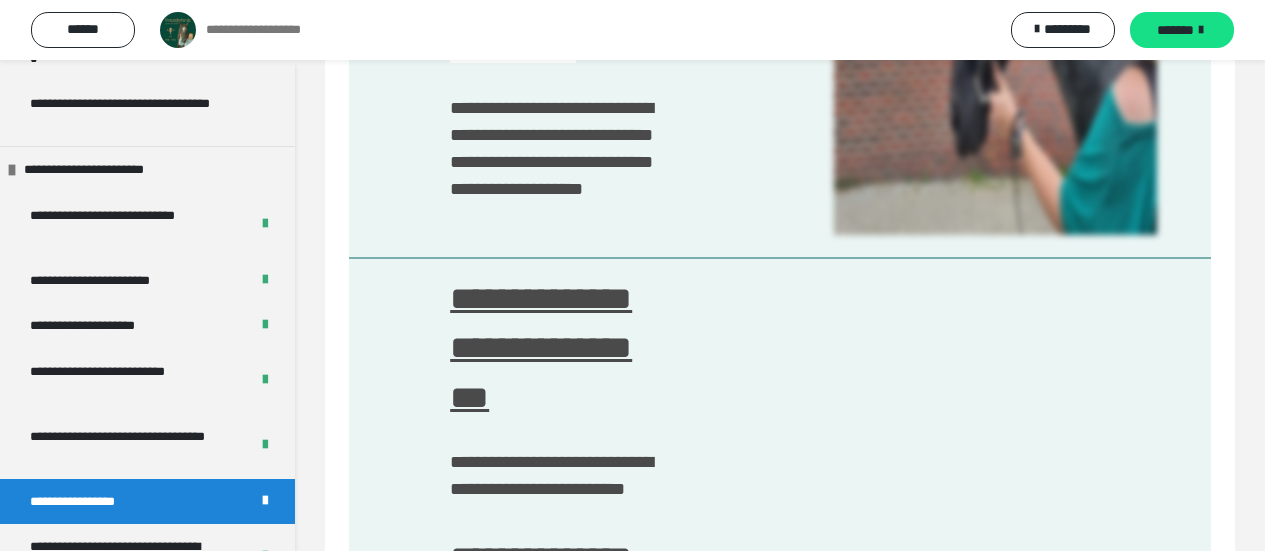 click on "**********" at bounding box center [93, 502] 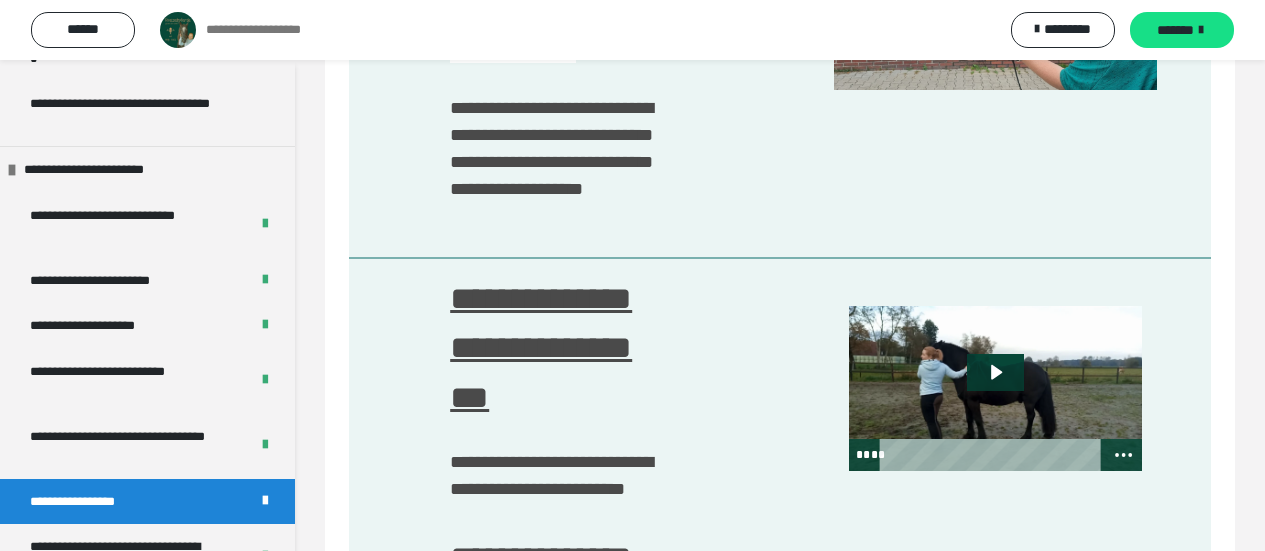 click at bounding box center (995, 388) 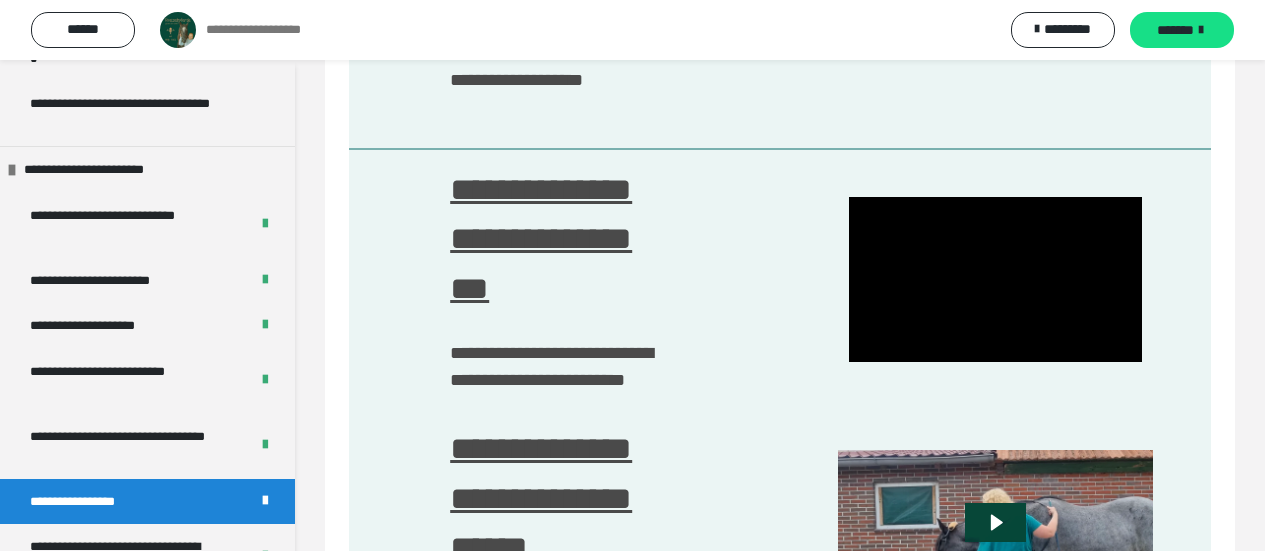 scroll, scrollTop: 1398, scrollLeft: 0, axis: vertical 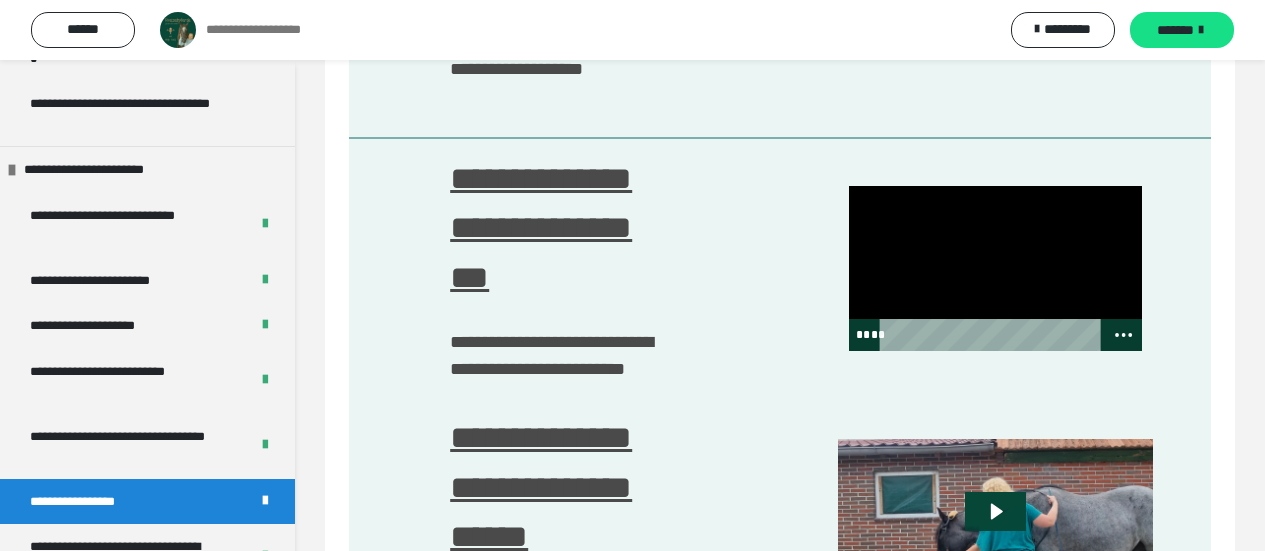 click at bounding box center (995, 268) 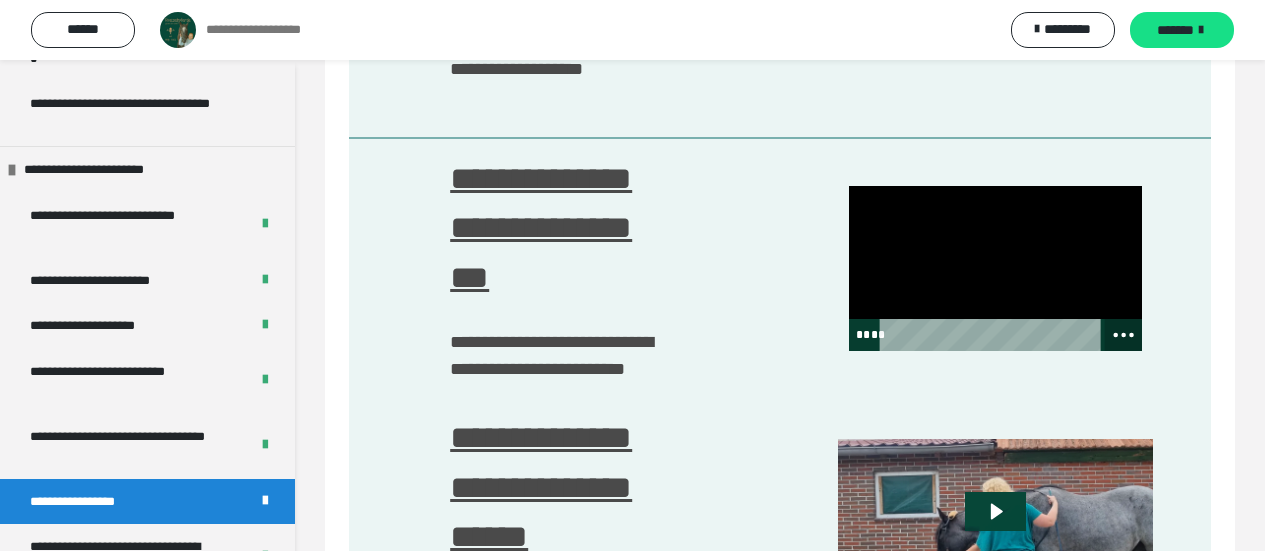 click 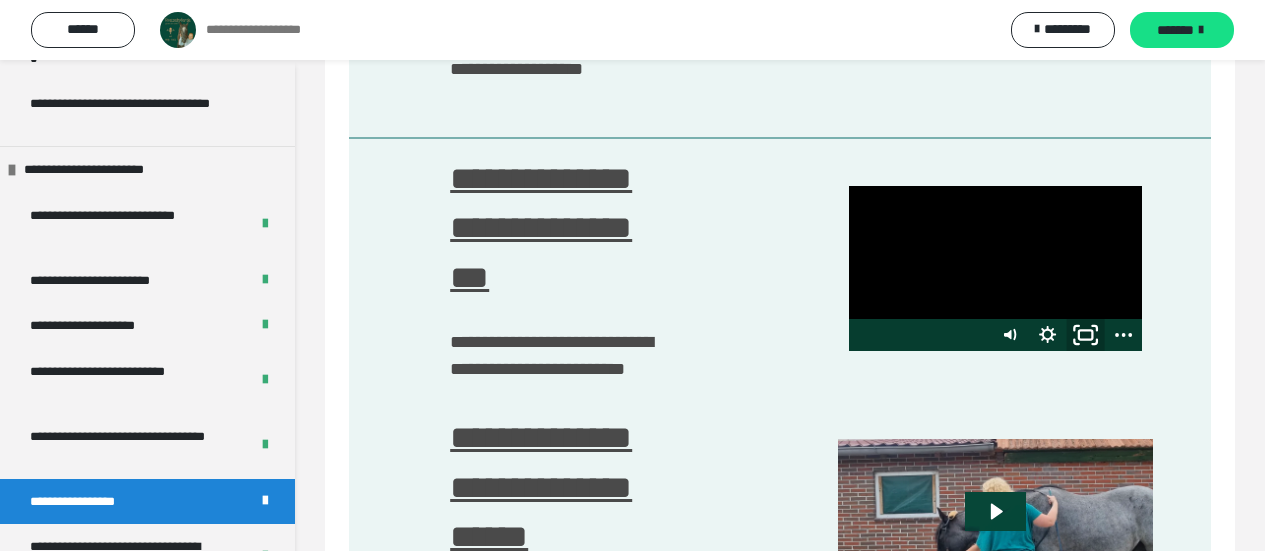 click 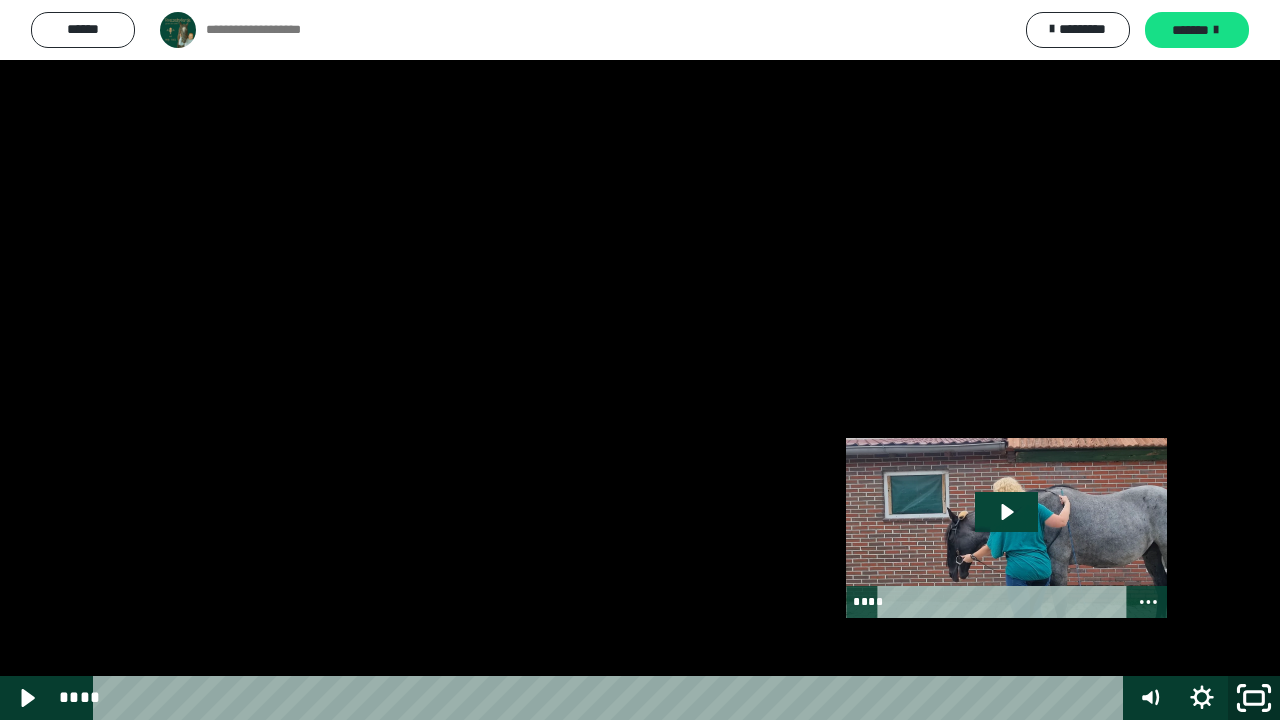 click 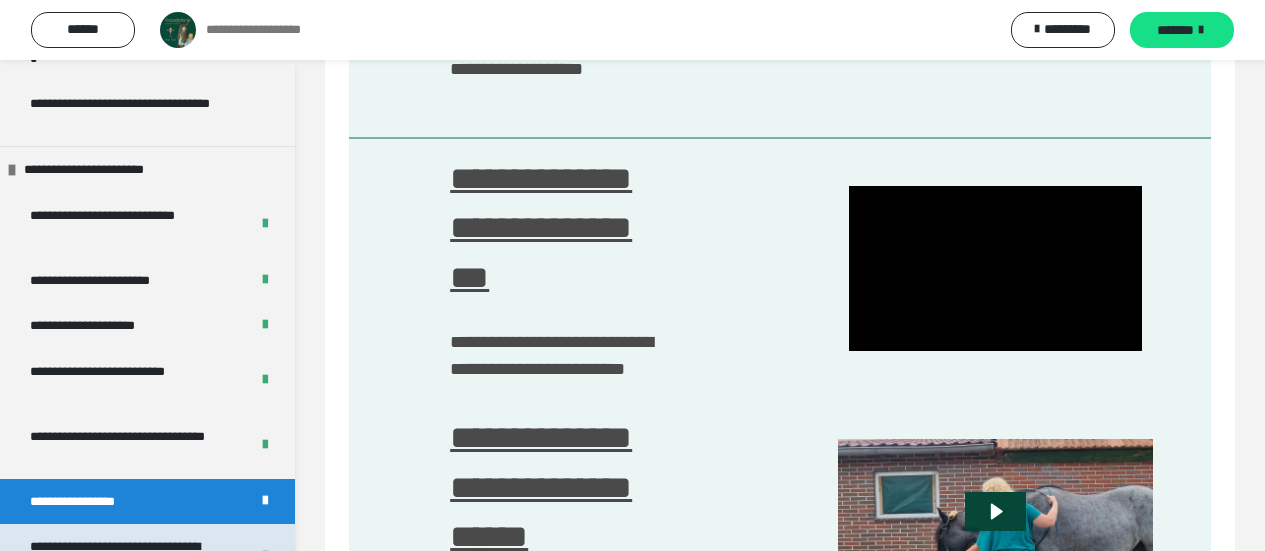 click on "**********" at bounding box center (124, 556) 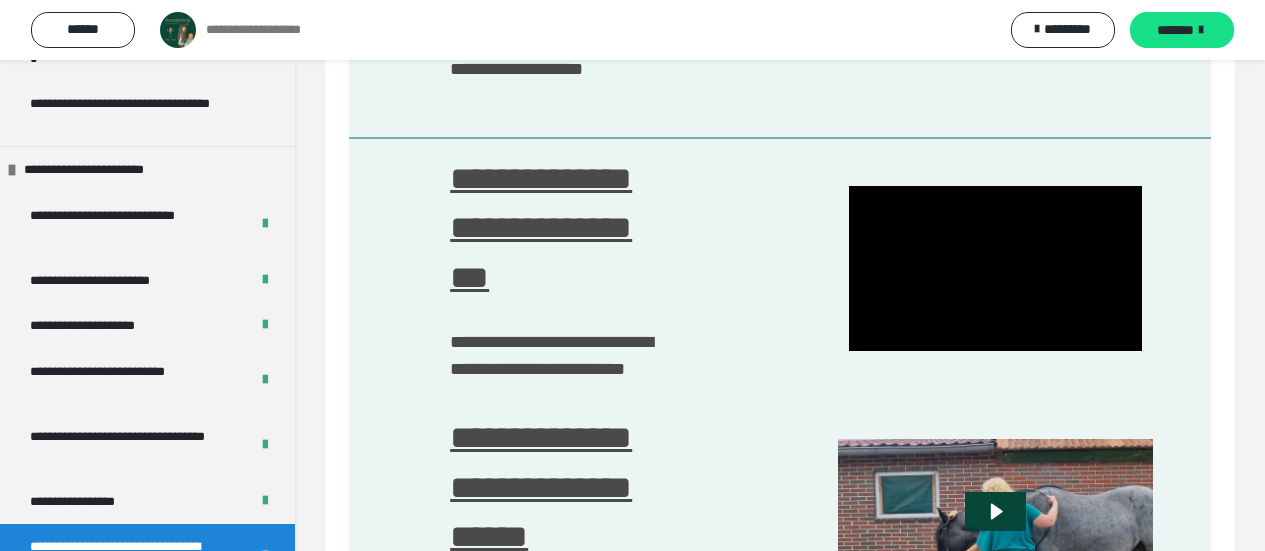 scroll, scrollTop: 1177, scrollLeft: 0, axis: vertical 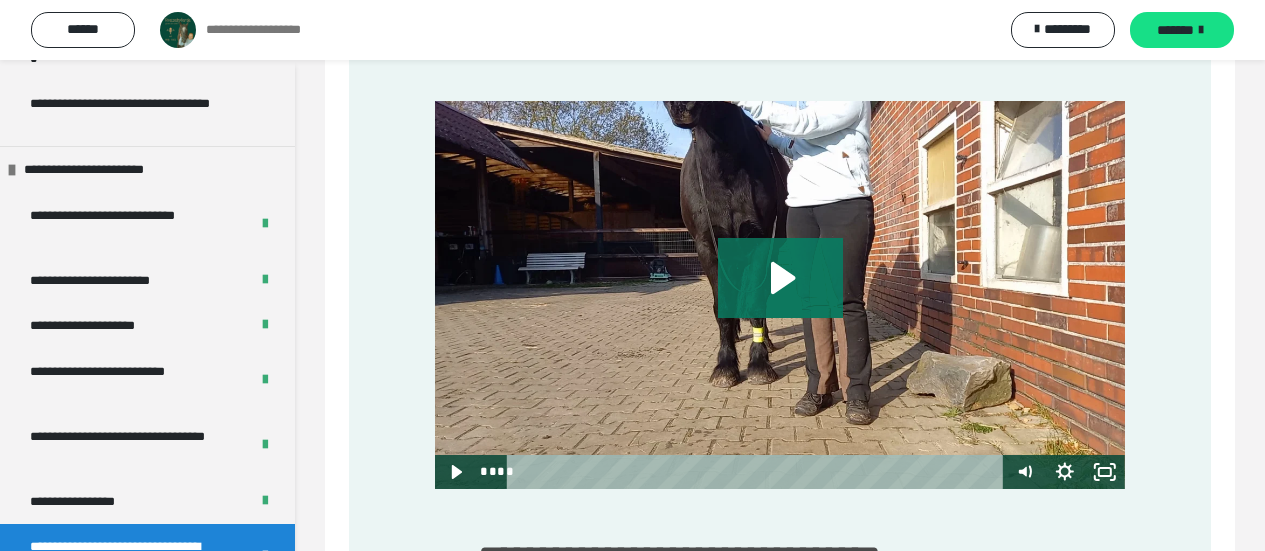 click 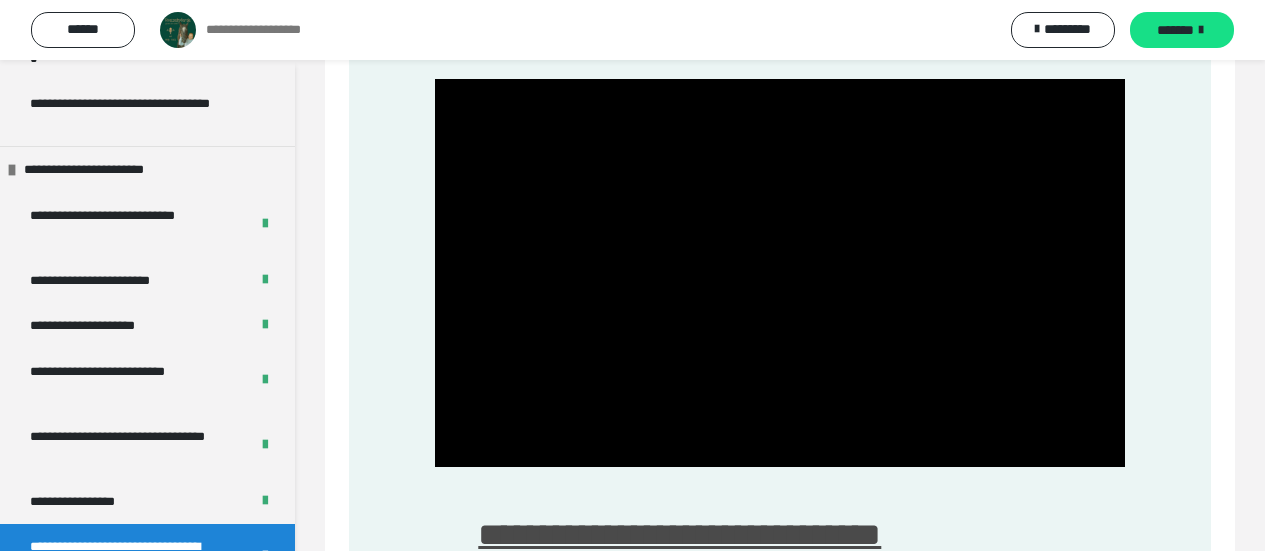 scroll, scrollTop: 875, scrollLeft: 0, axis: vertical 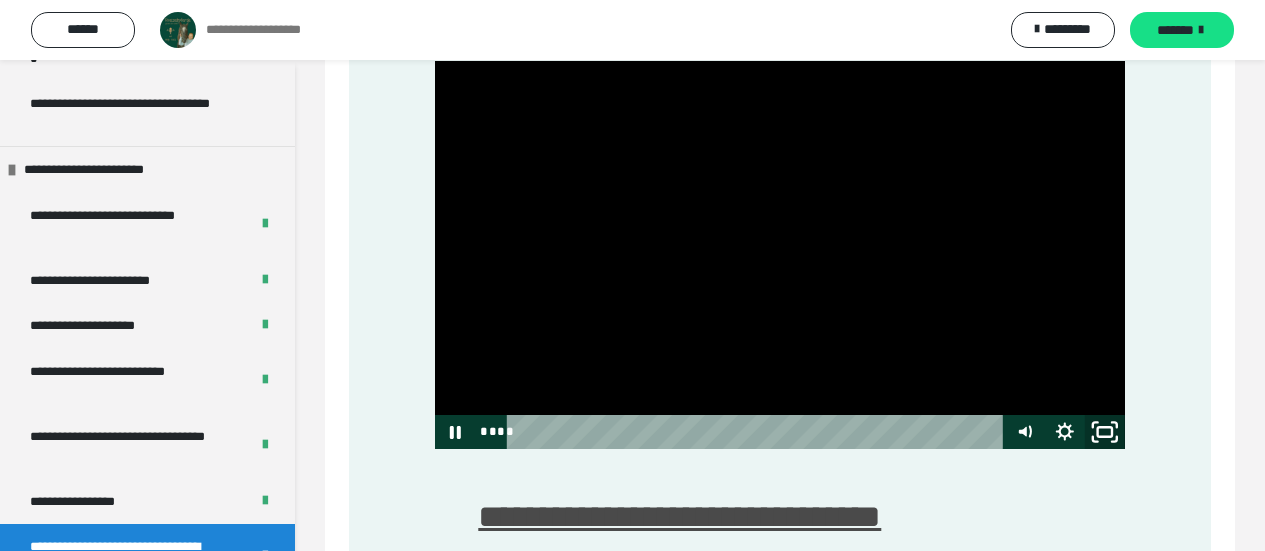 click 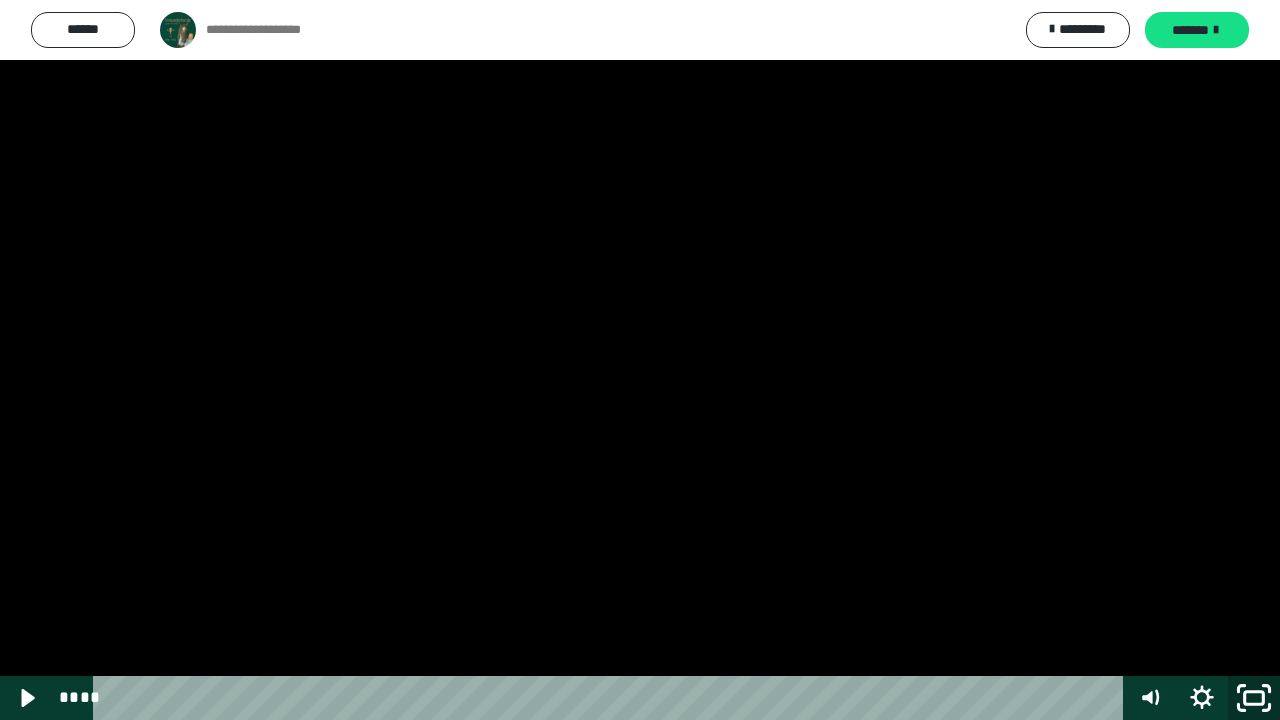 click 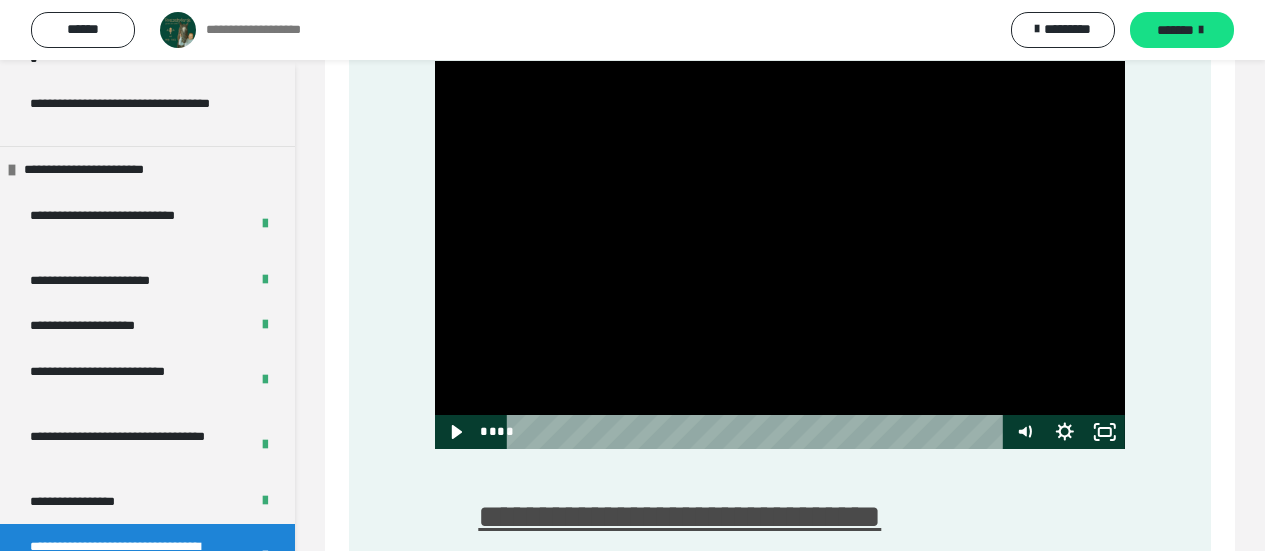 click at bounding box center [780, 255] 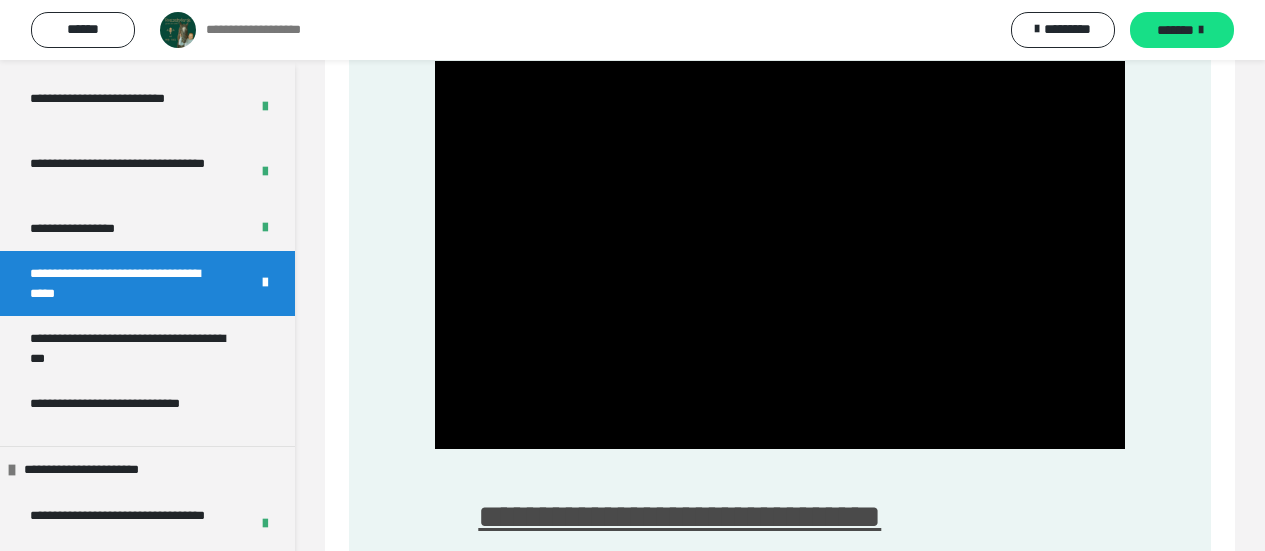 scroll, scrollTop: 1919, scrollLeft: 0, axis: vertical 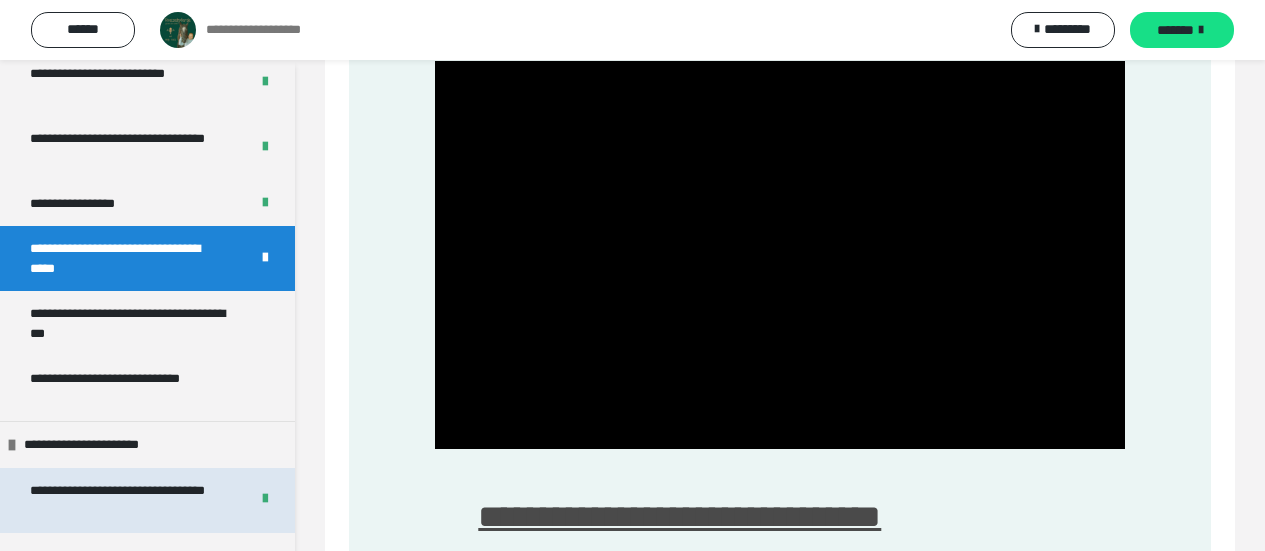 click on "**********" at bounding box center (124, 500) 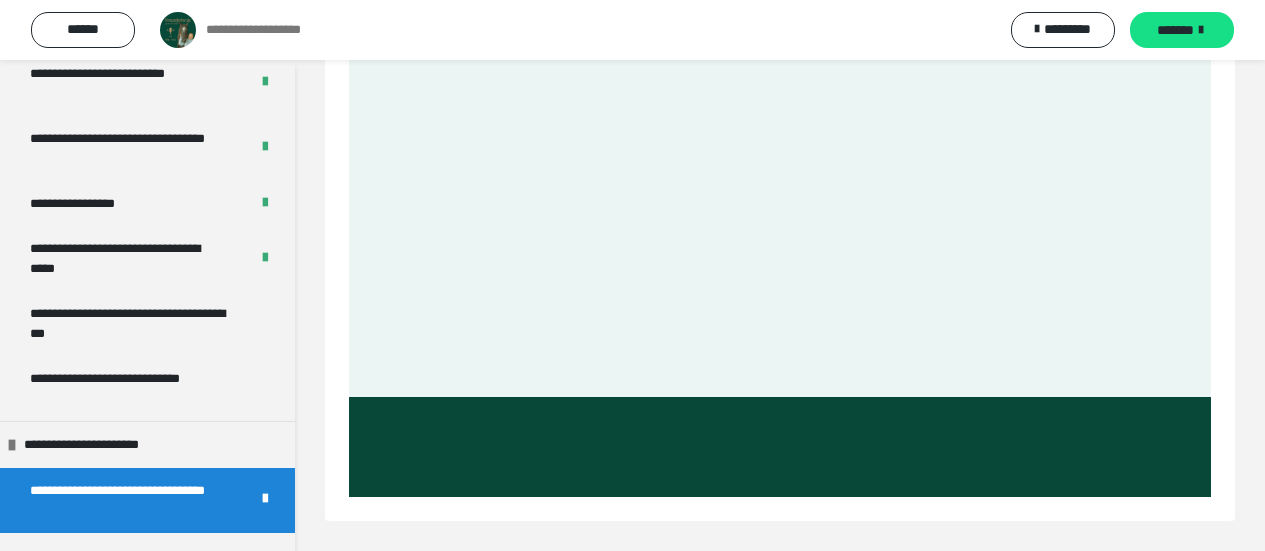 scroll, scrollTop: 60, scrollLeft: 0, axis: vertical 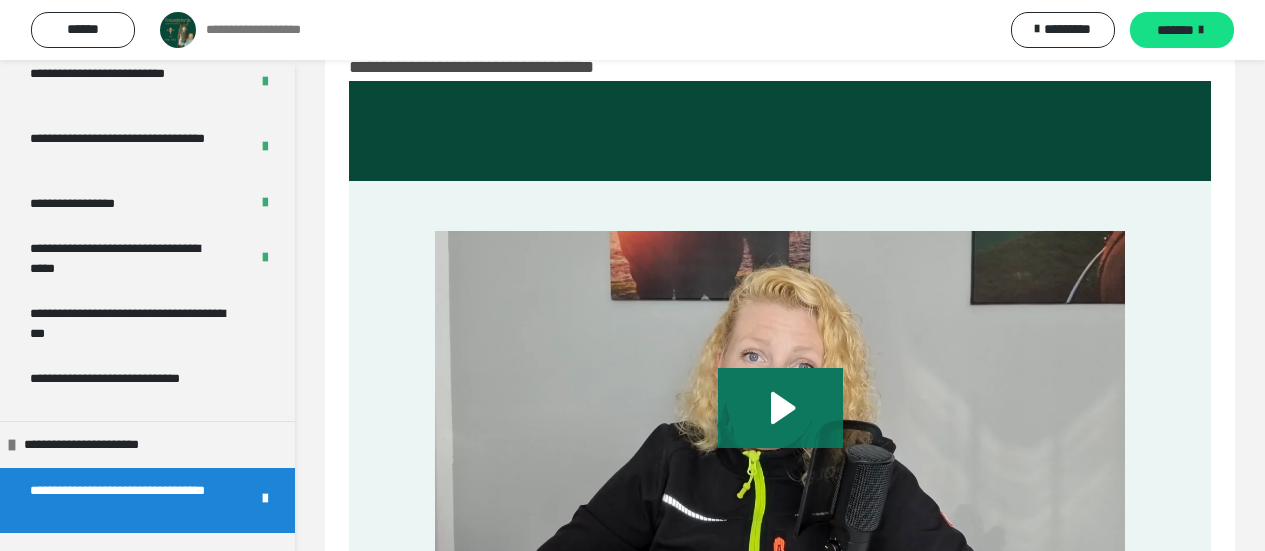 click 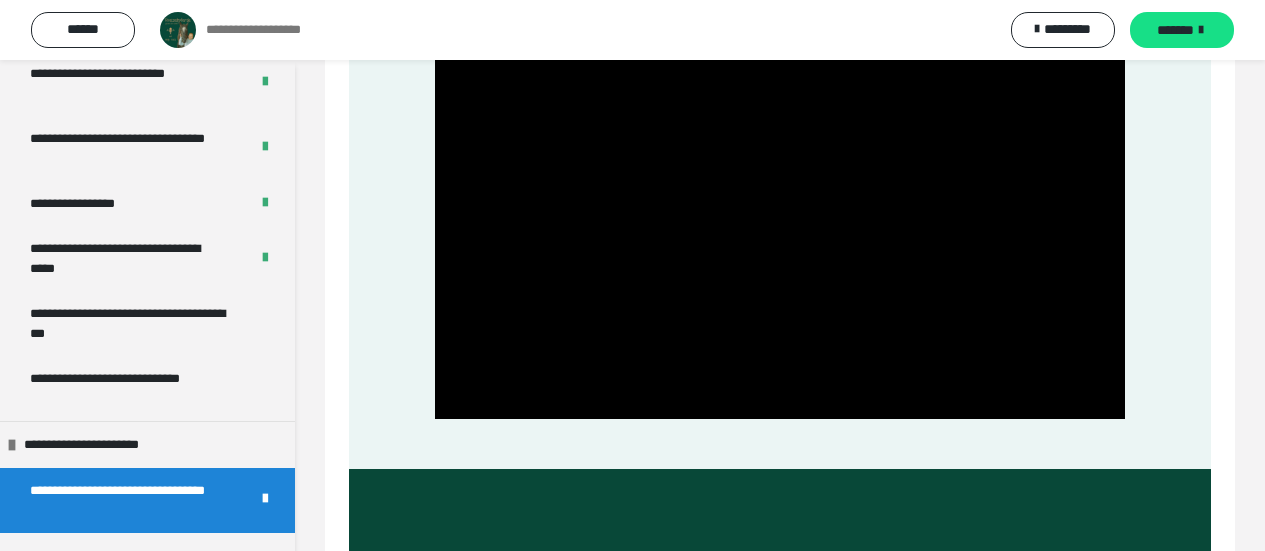 scroll, scrollTop: 326, scrollLeft: 0, axis: vertical 